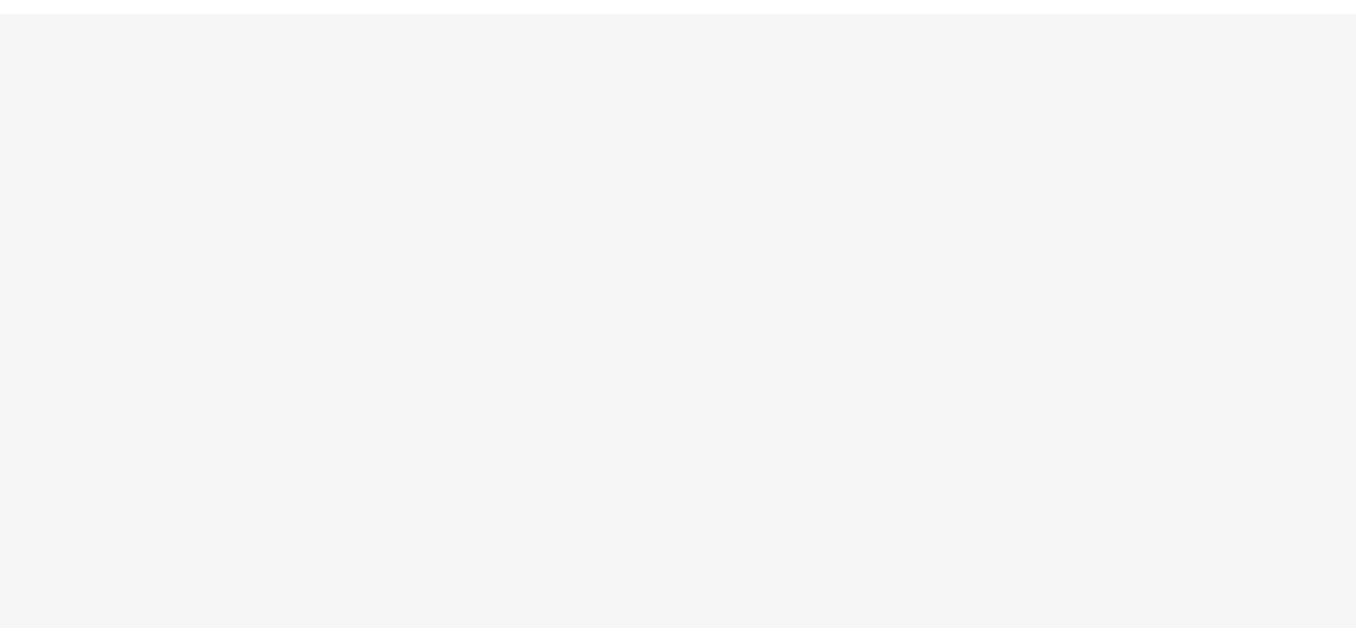 scroll, scrollTop: 0, scrollLeft: 0, axis: both 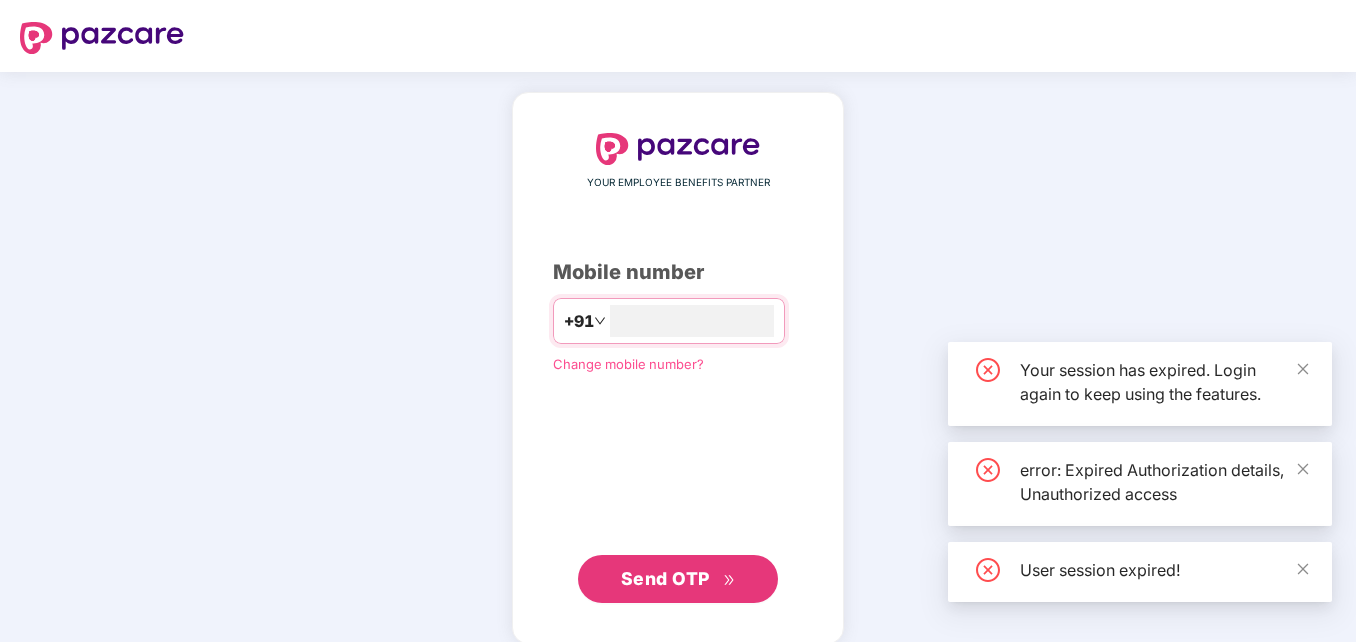 type on "*" 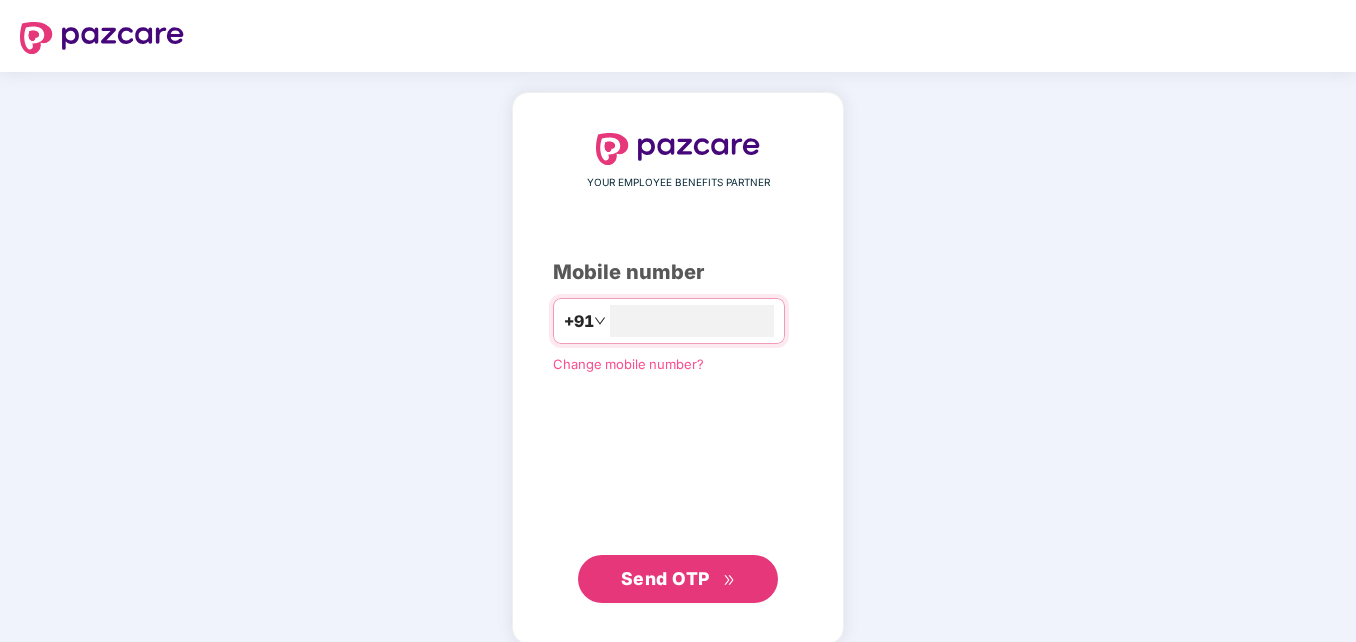 scroll, scrollTop: 0, scrollLeft: 0, axis: both 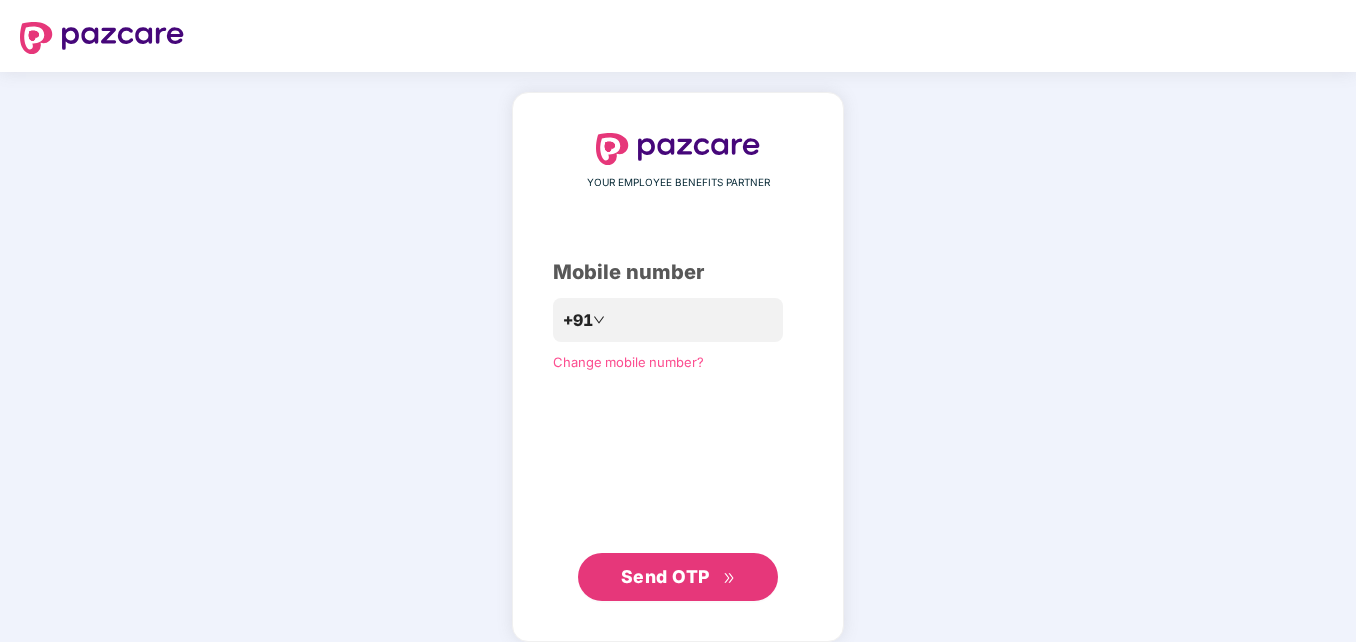 click on "Send OTP" at bounding box center [665, 576] 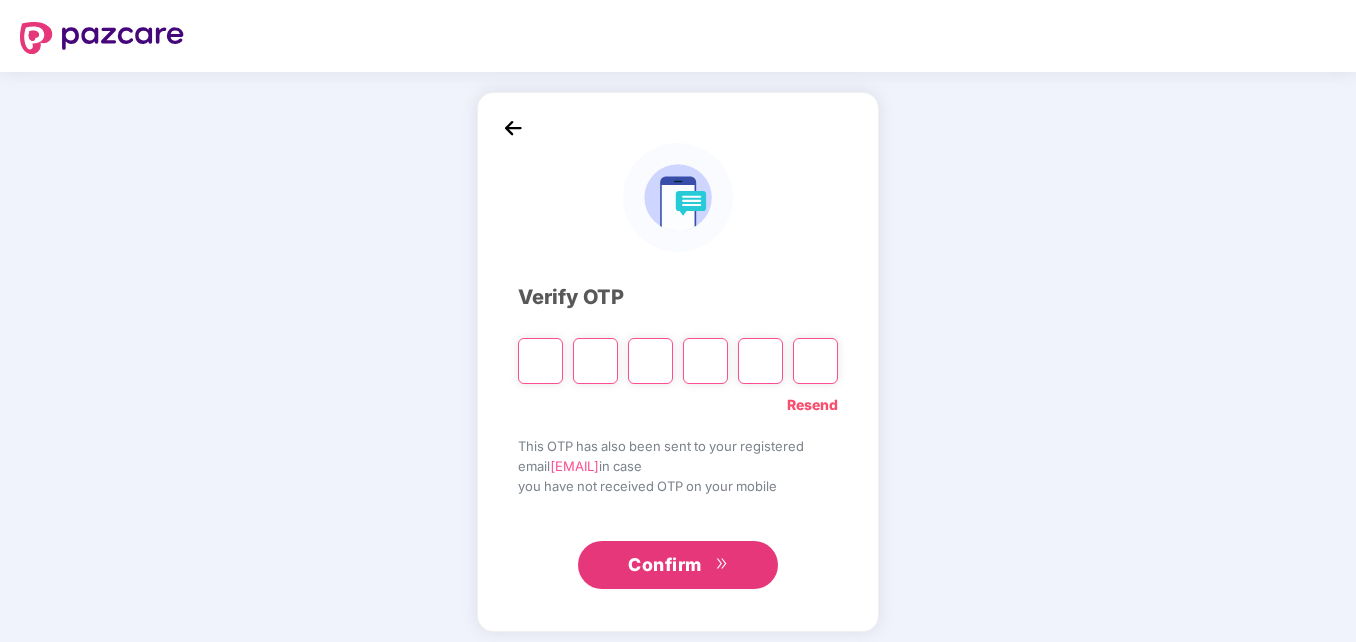 type on "*" 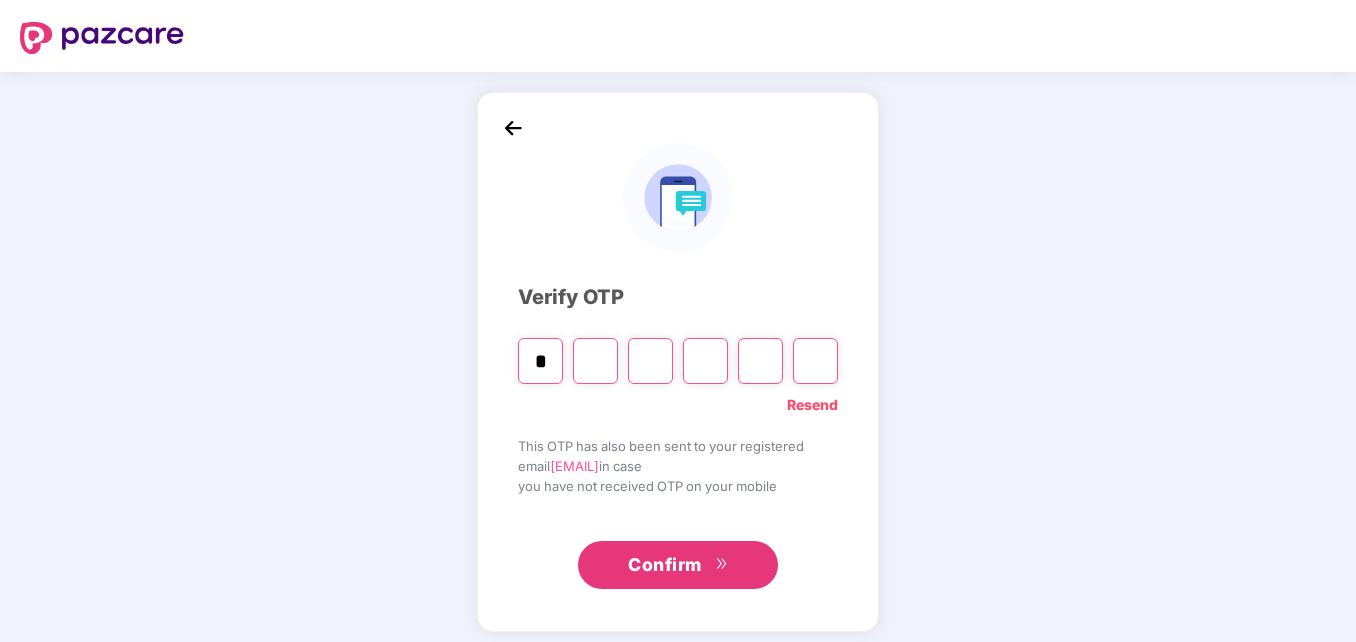 type on "*" 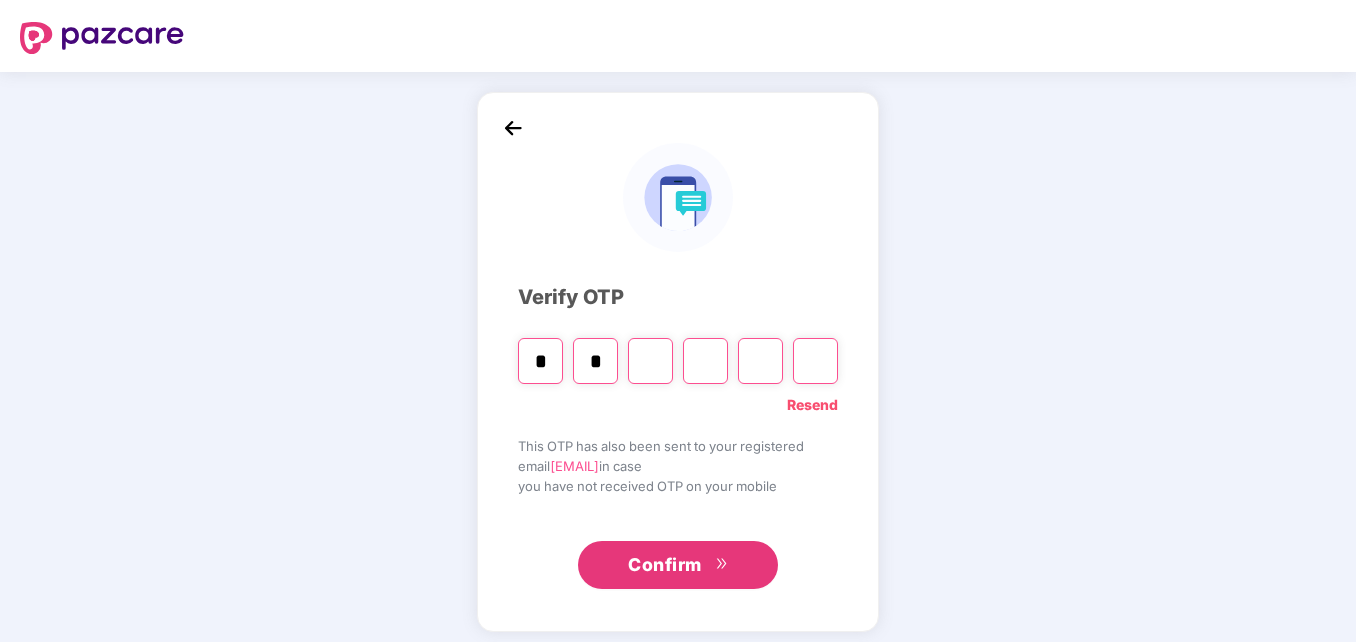 type on "*" 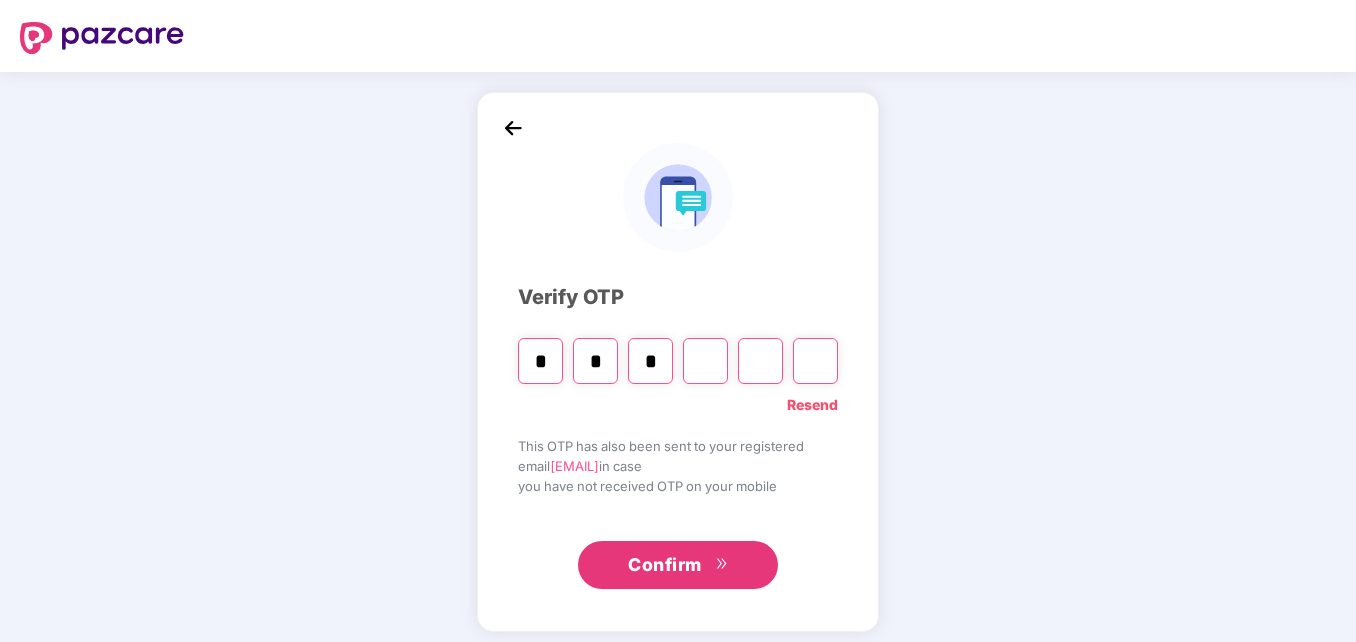 type on "*" 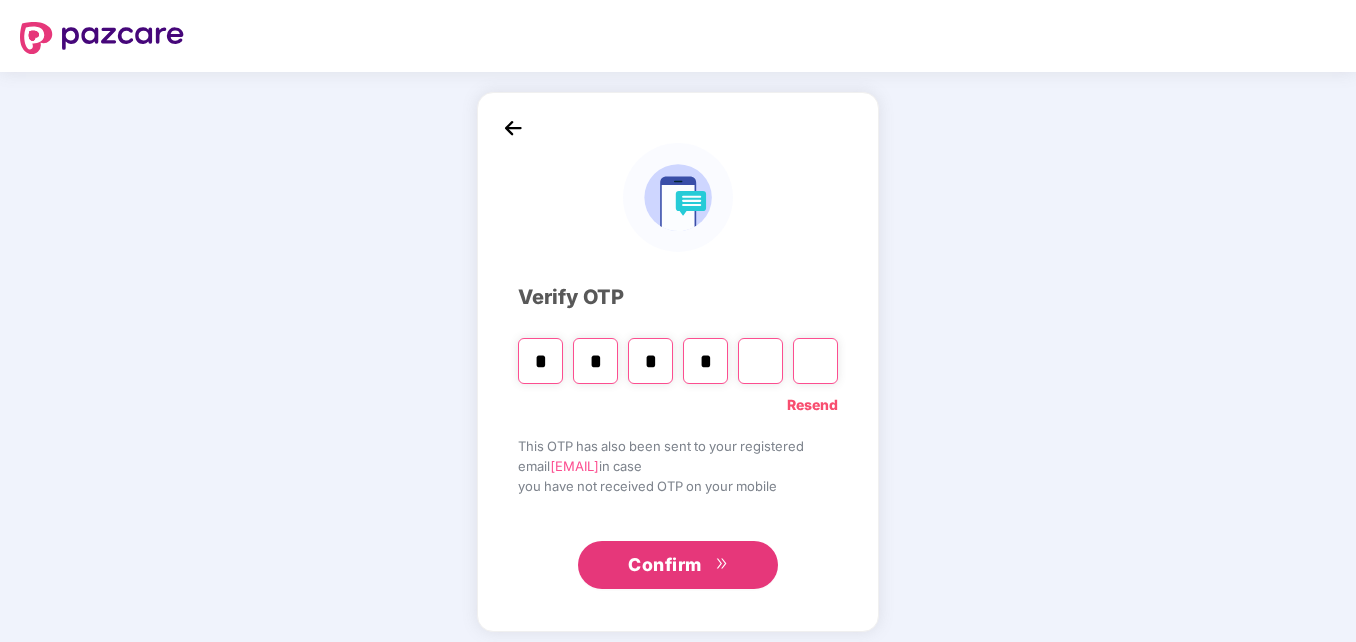 type on "*" 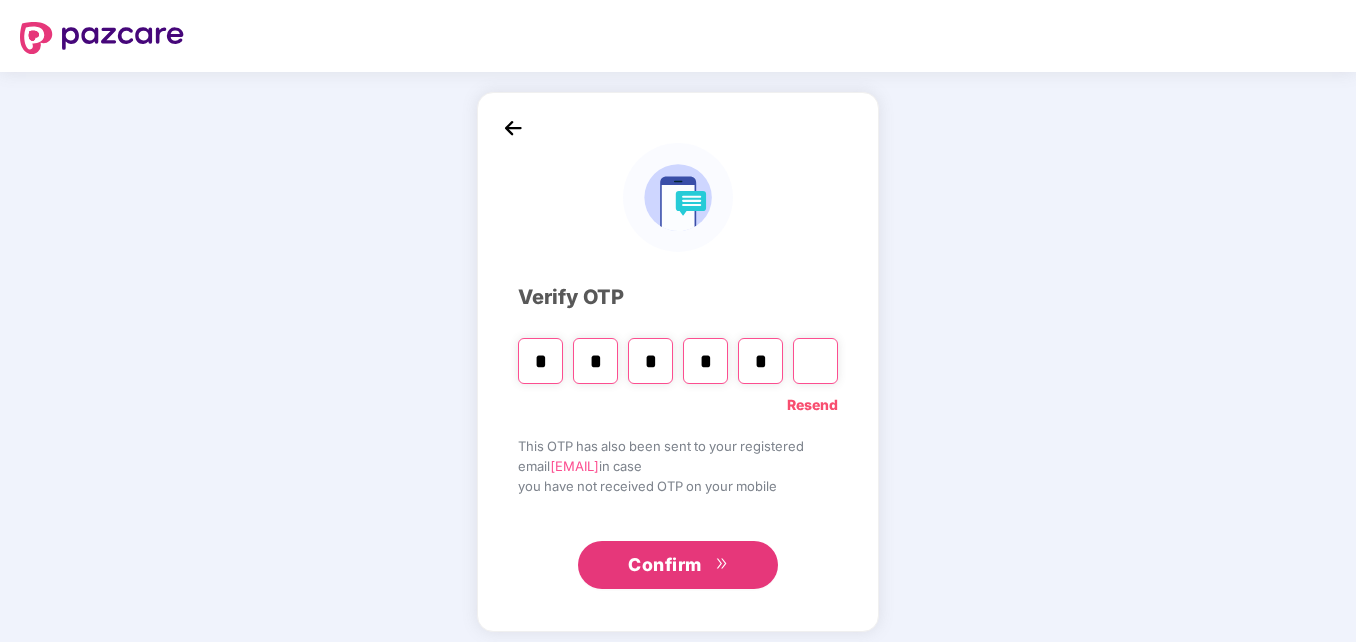 type on "*" 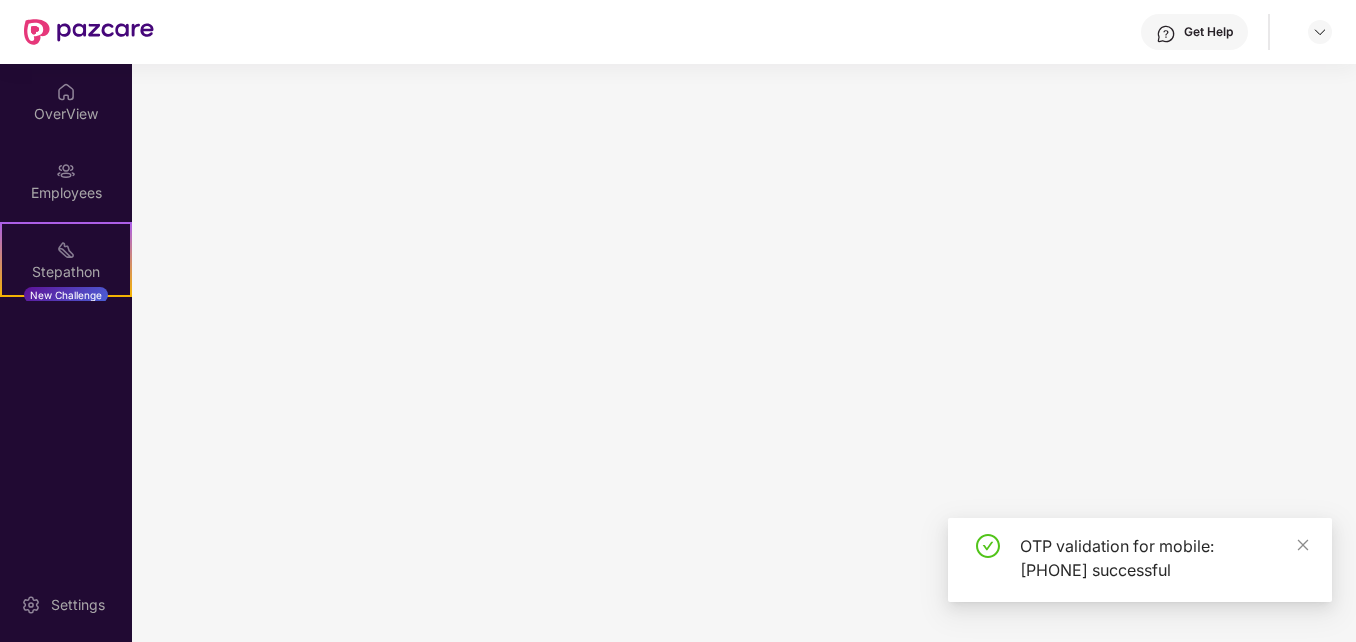 click at bounding box center [744, 353] 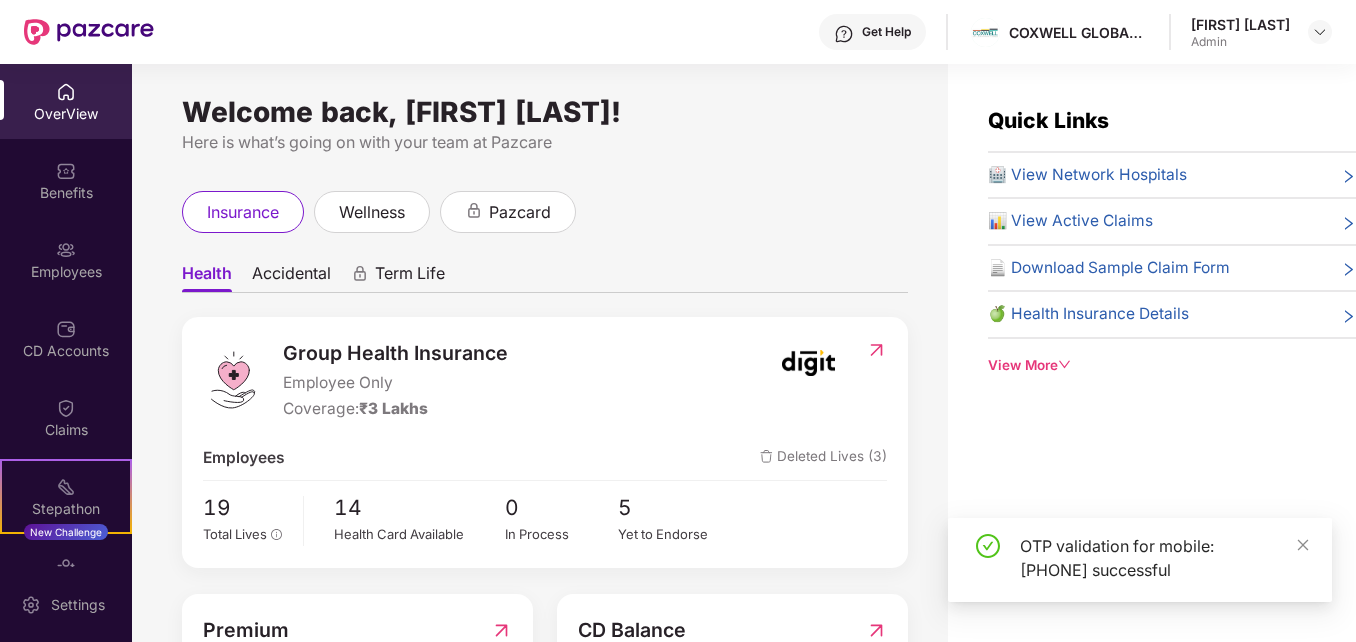 click on "OTP validation for mobile: [PHONE] successful" at bounding box center (1164, 558) 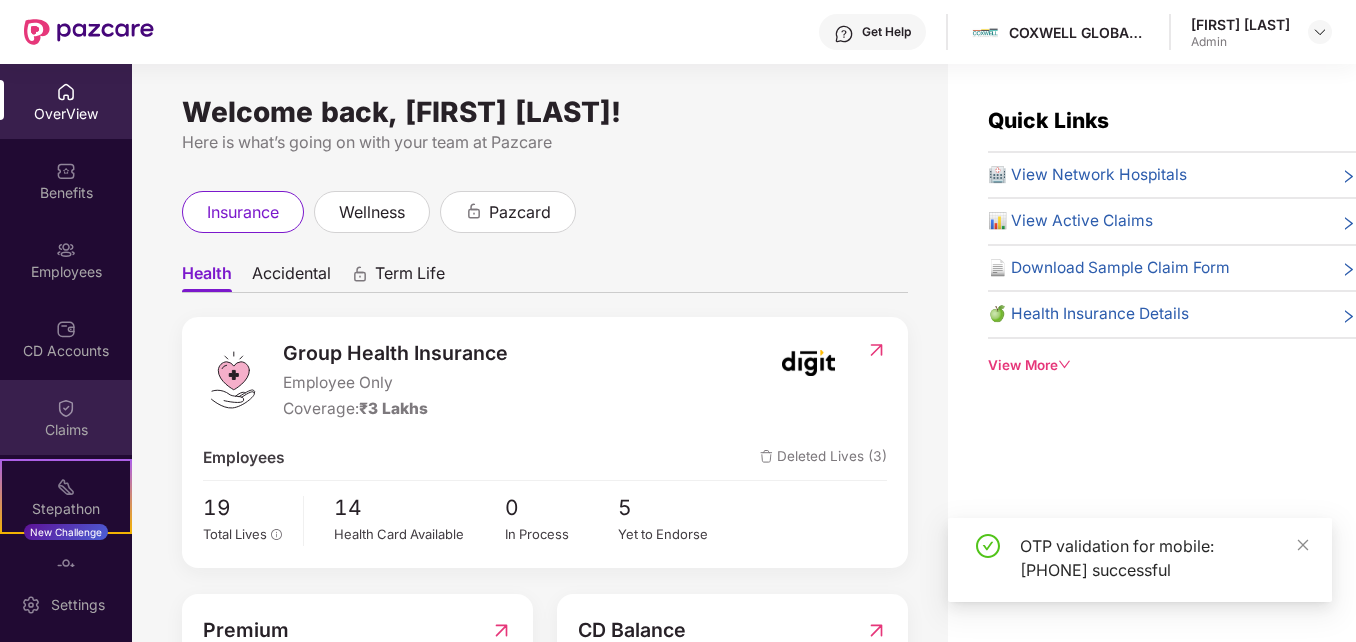 click on "Claims" at bounding box center [66, 417] 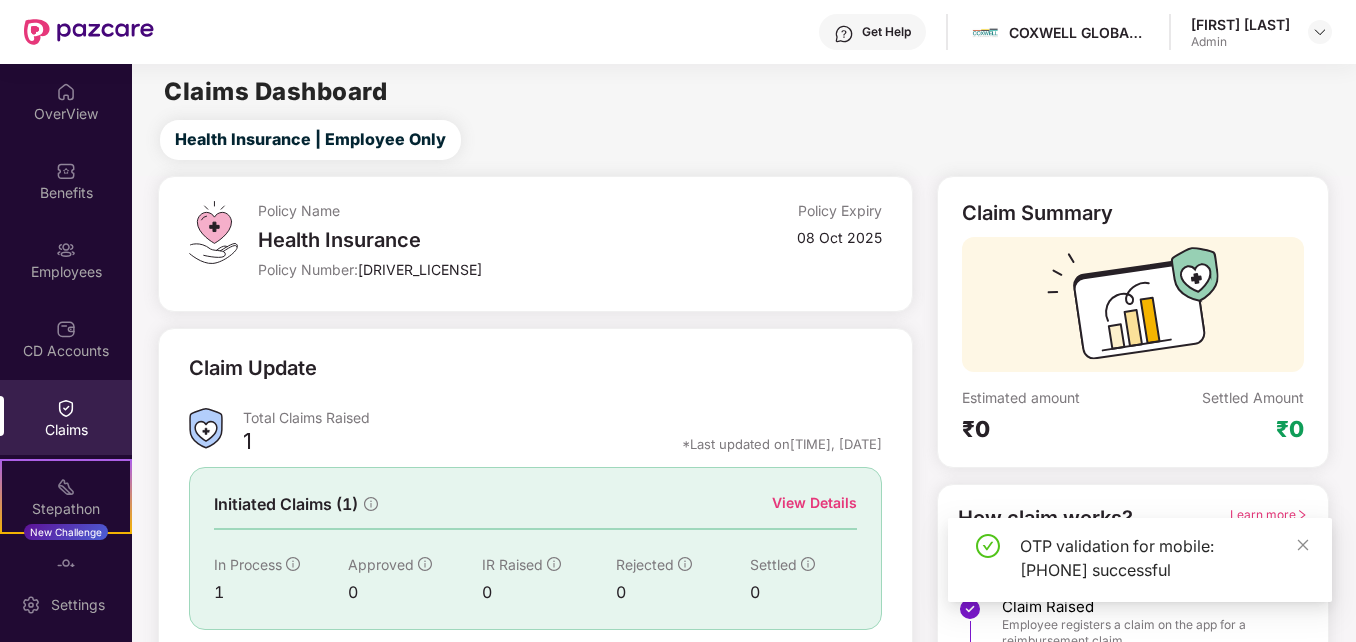 scroll, scrollTop: 141, scrollLeft: 0, axis: vertical 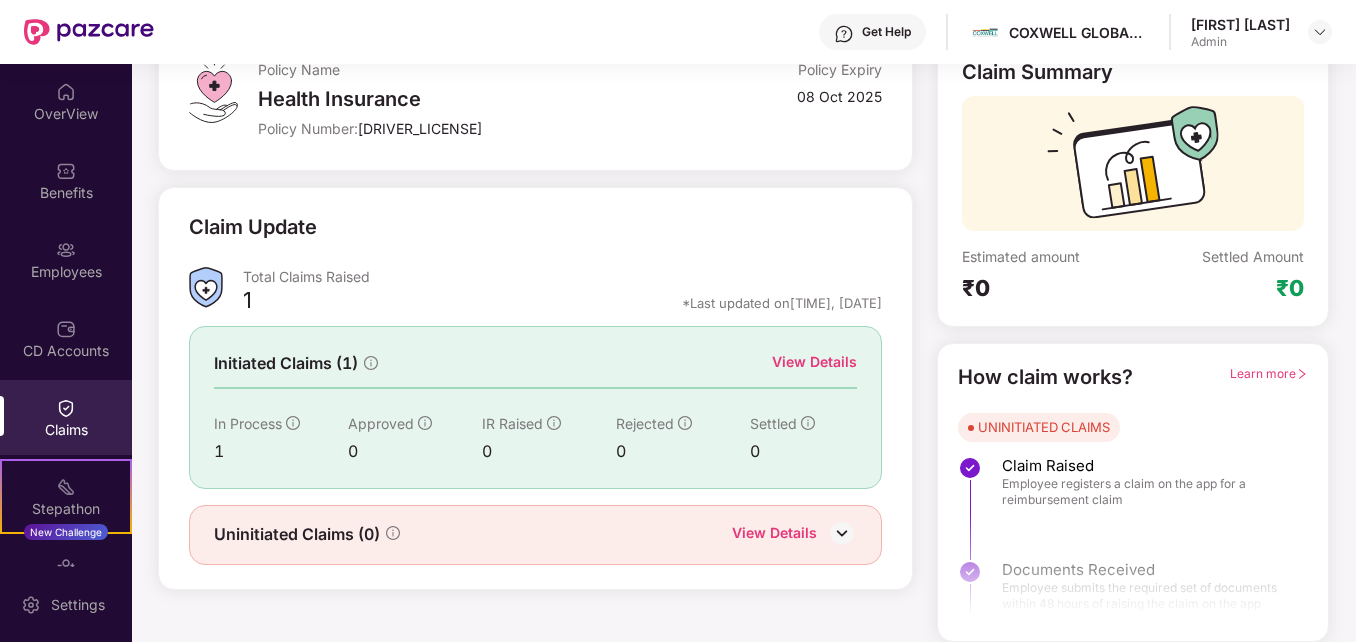 click on "View Details" at bounding box center [814, 362] 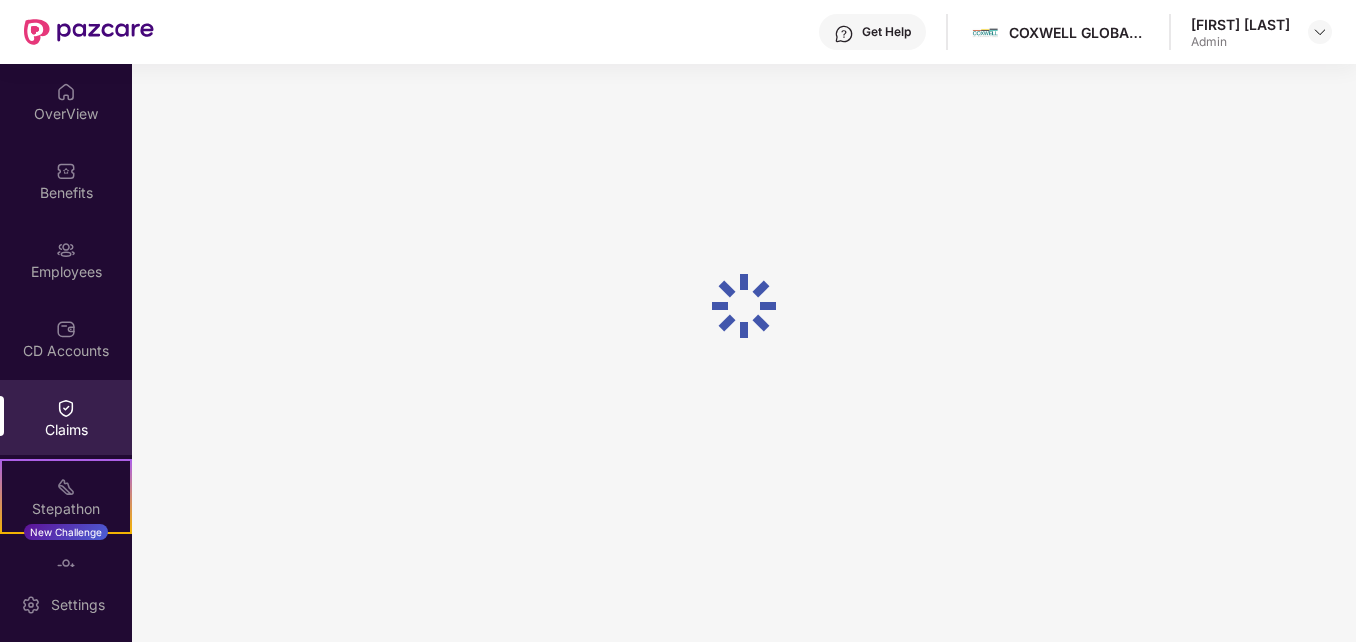 scroll, scrollTop: 64, scrollLeft: 0, axis: vertical 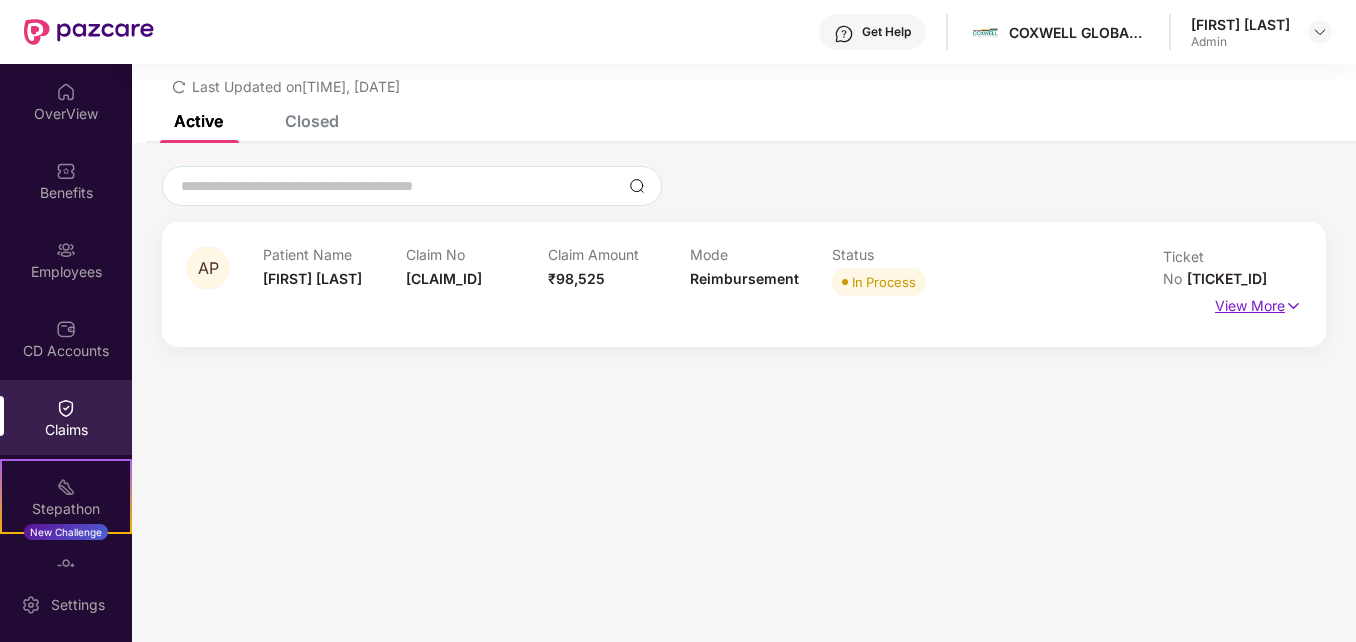 click on "View More" at bounding box center (1258, 303) 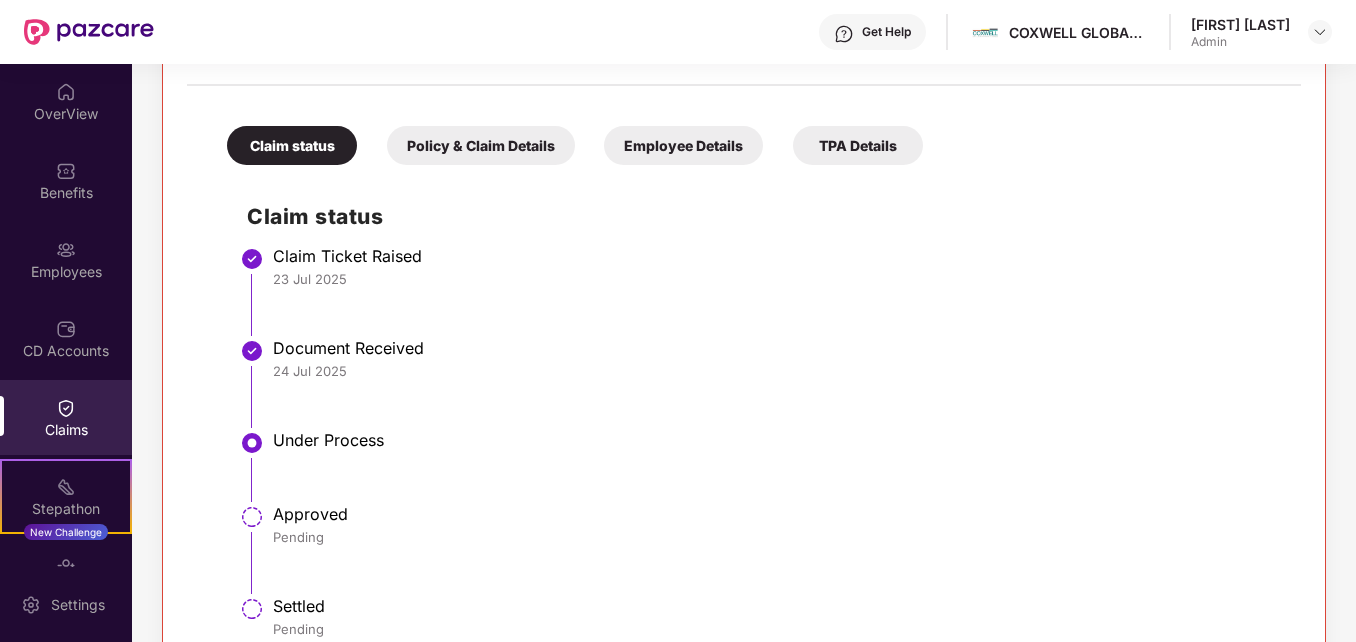 scroll, scrollTop: 431, scrollLeft: 0, axis: vertical 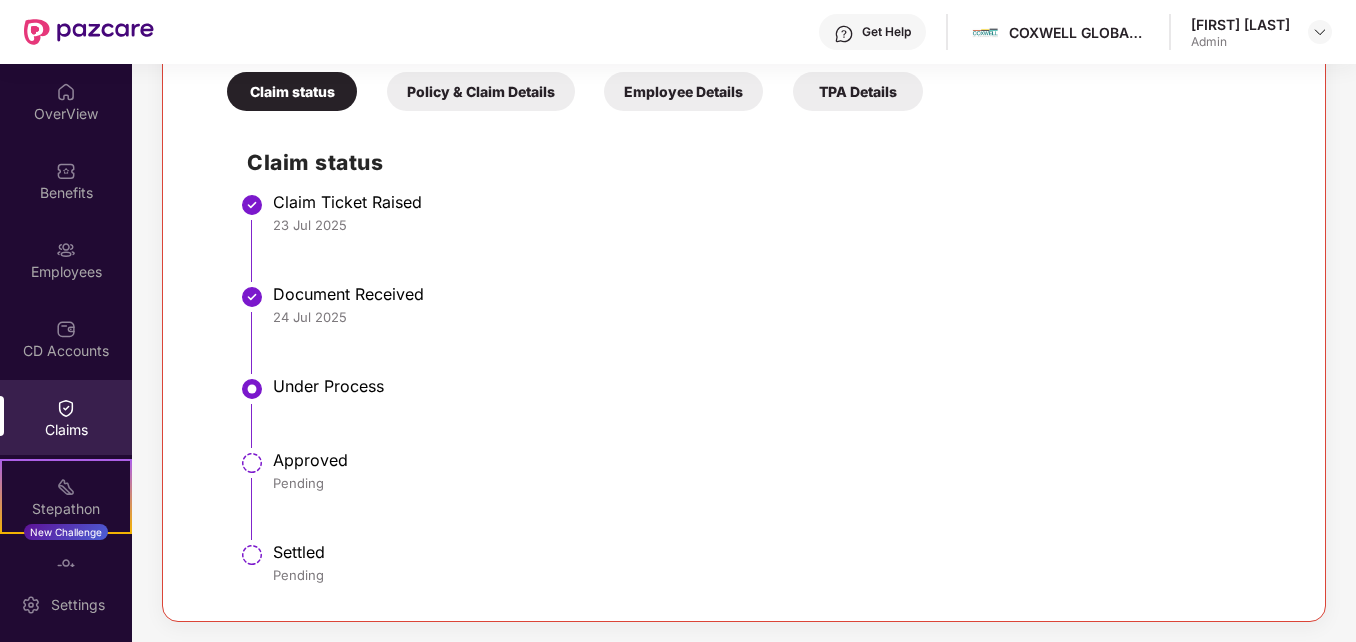 click at bounding box center [252, 389] 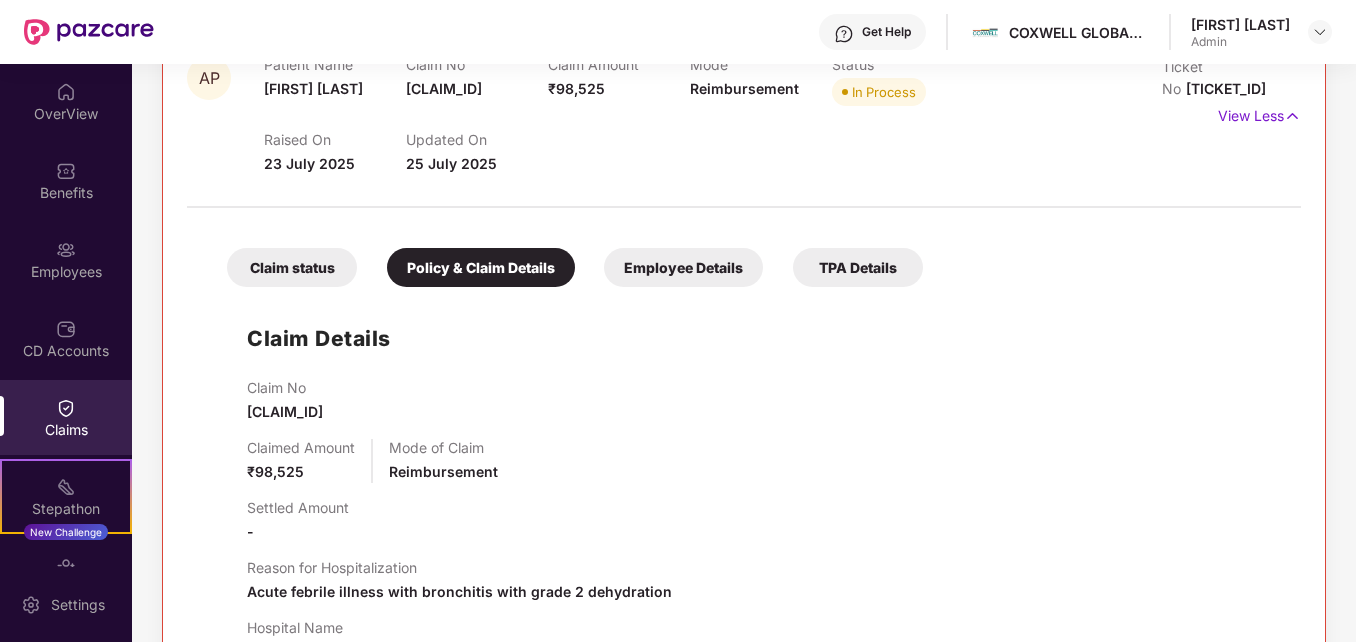 scroll, scrollTop: 254, scrollLeft: 0, axis: vertical 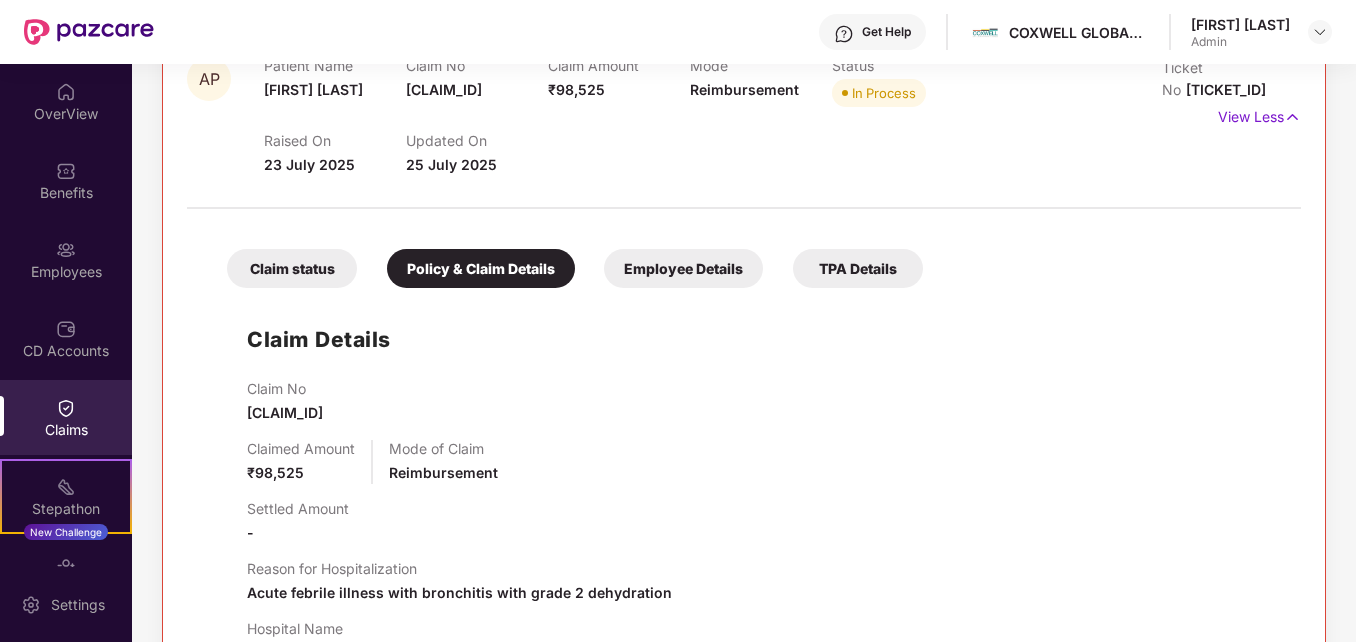 click on "Employee Details" at bounding box center [683, 268] 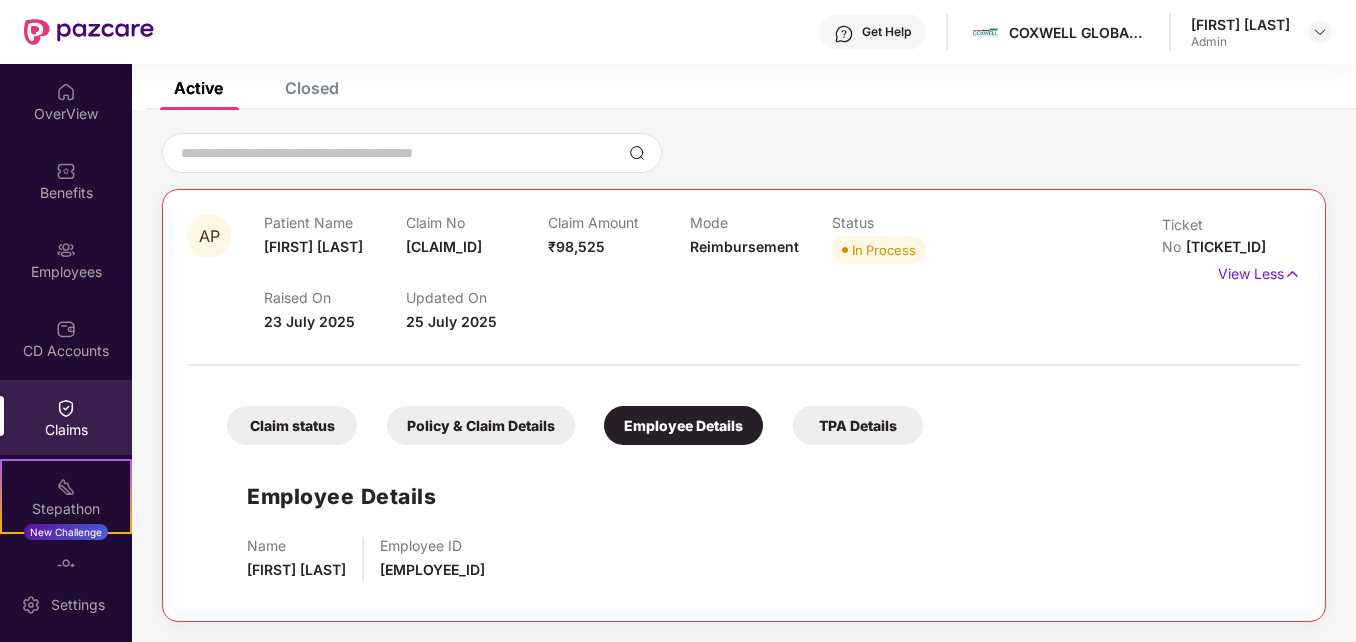 scroll, scrollTop: 97, scrollLeft: 0, axis: vertical 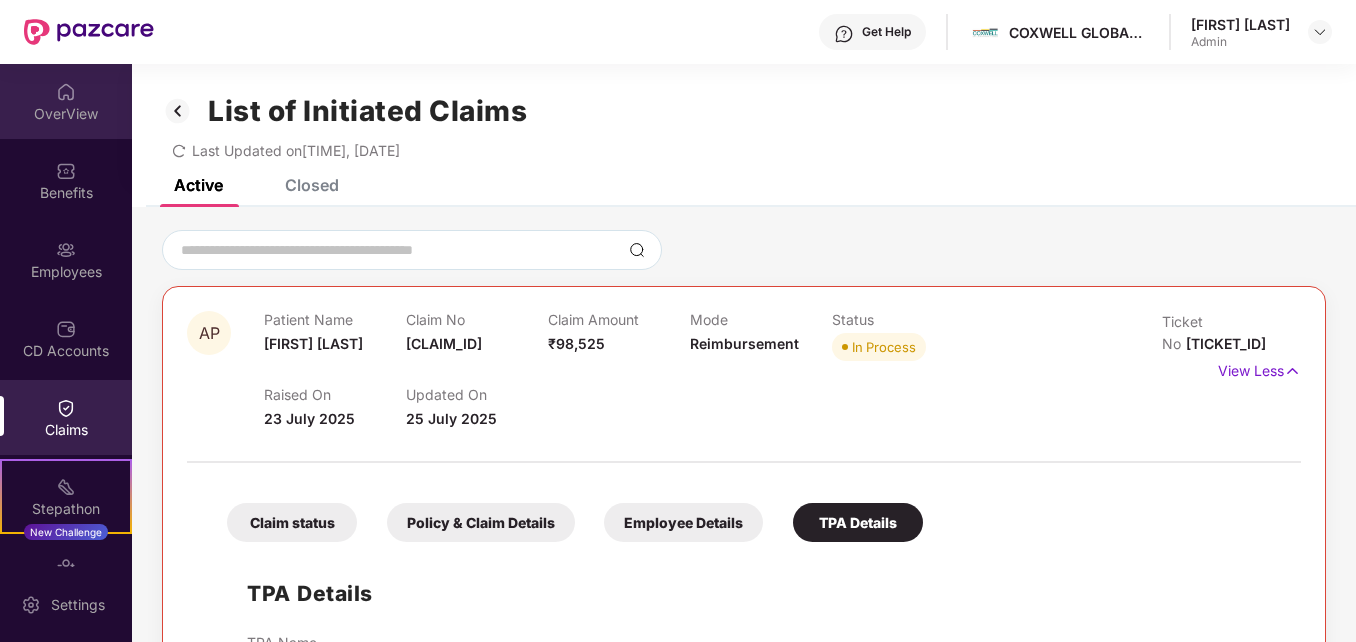 click on "OverView" at bounding box center (66, 101) 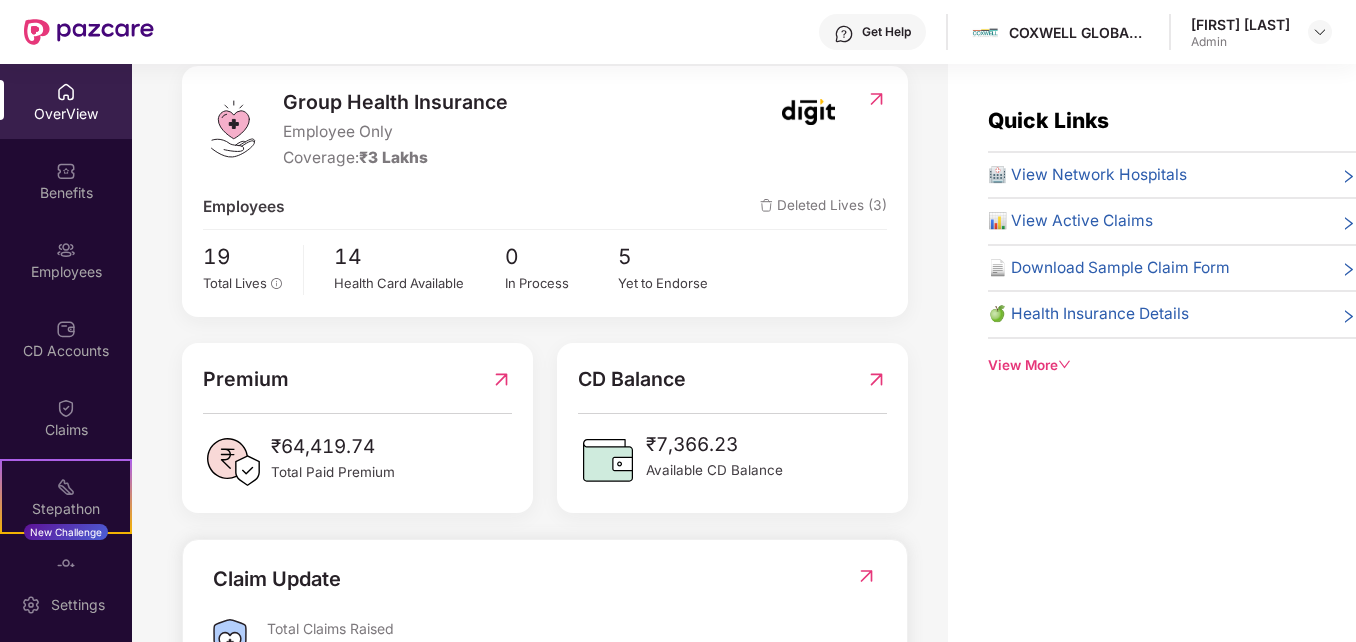 scroll, scrollTop: 256, scrollLeft: 0, axis: vertical 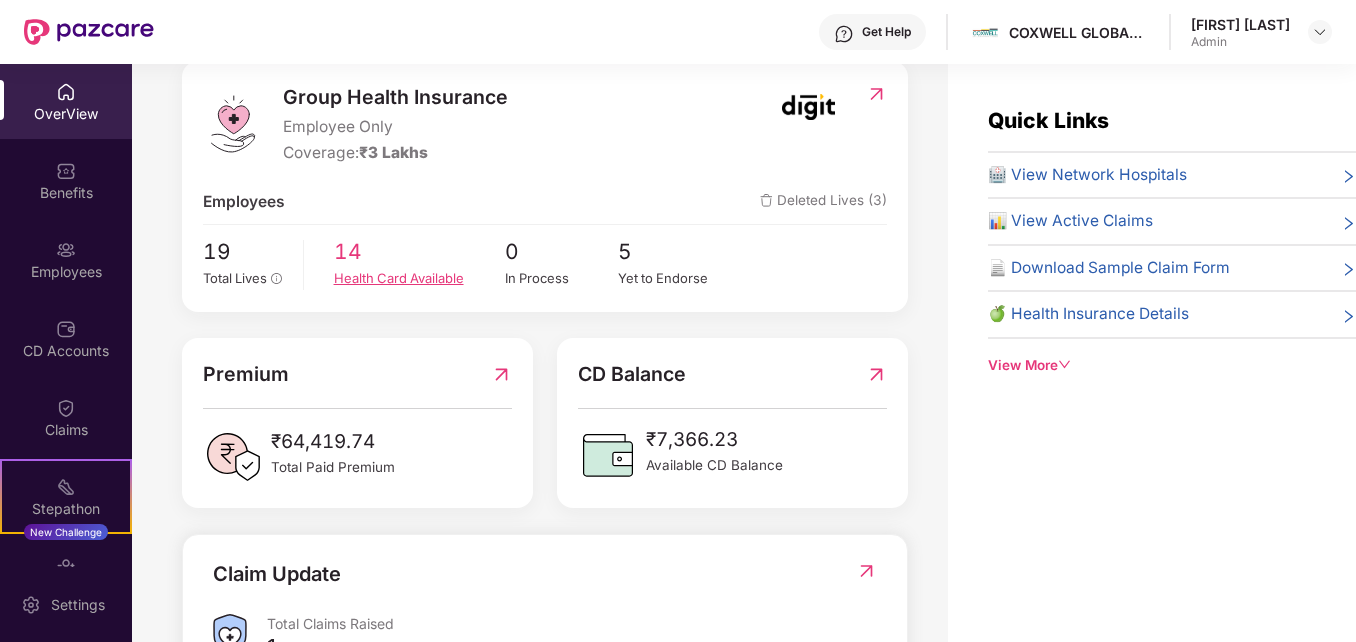 click on "Health Card Available" at bounding box center [419, 278] 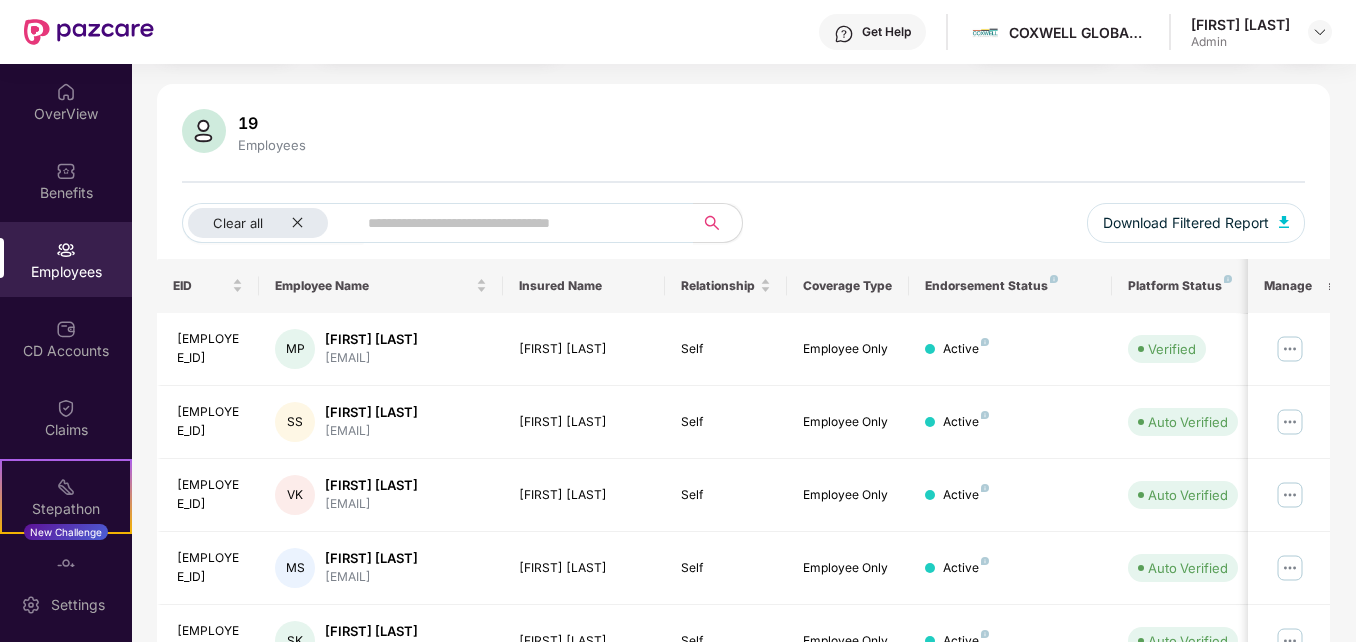 scroll, scrollTop: 100, scrollLeft: 0, axis: vertical 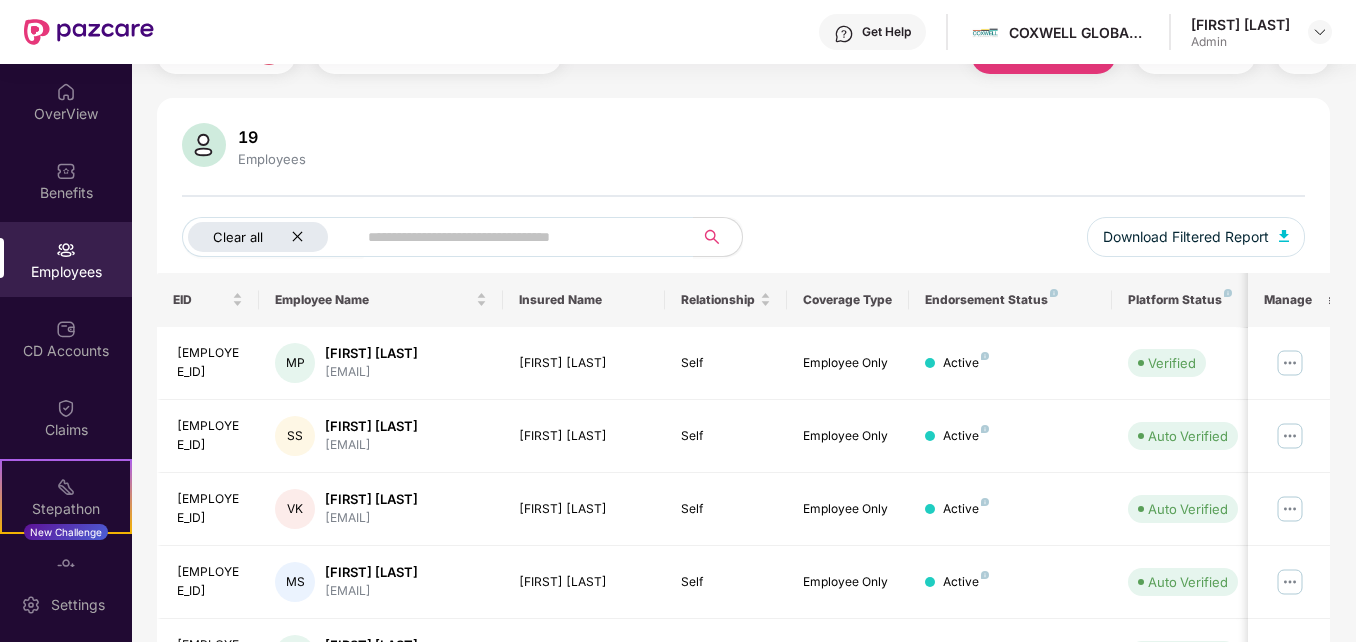 click 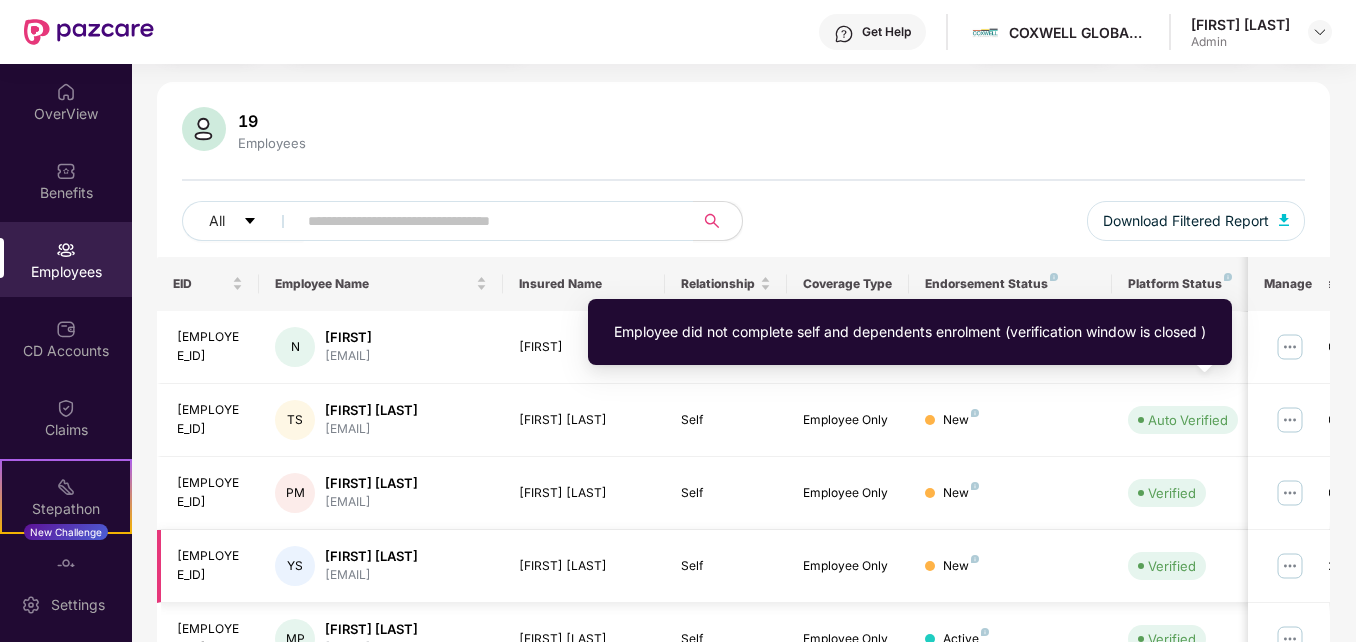 scroll, scrollTop: 0, scrollLeft: 0, axis: both 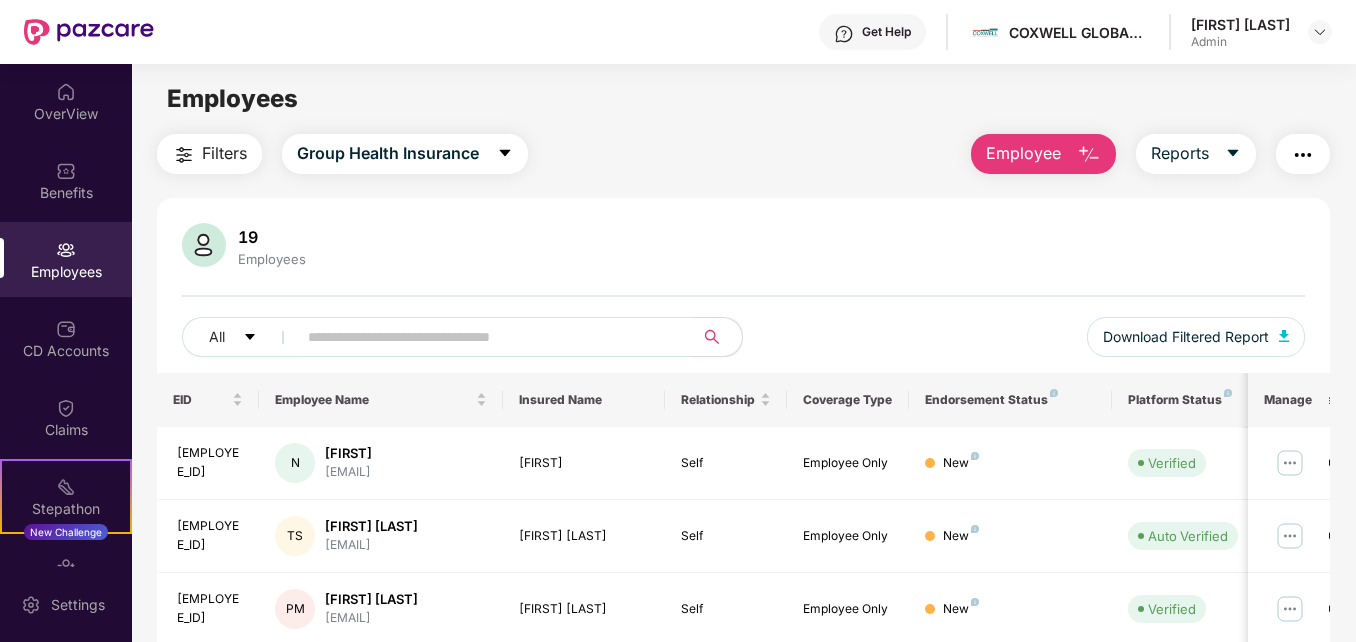 click on "Employees" at bounding box center (66, 272) 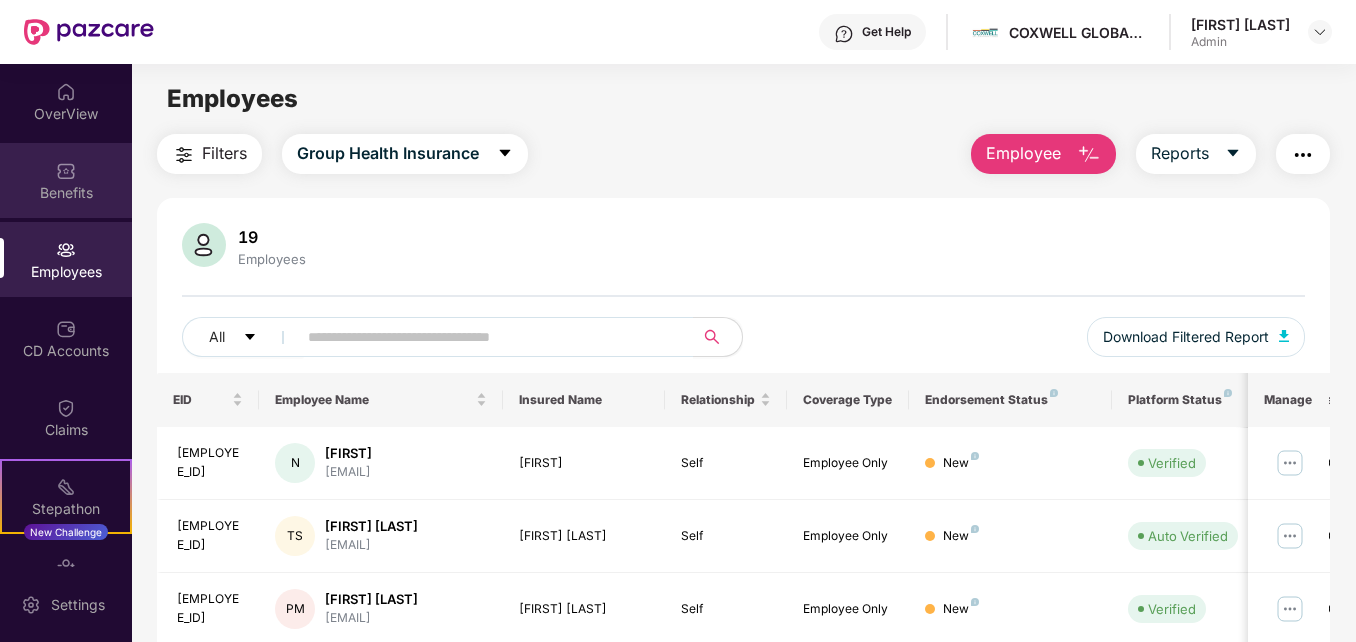 click on "Benefits" at bounding box center [66, 180] 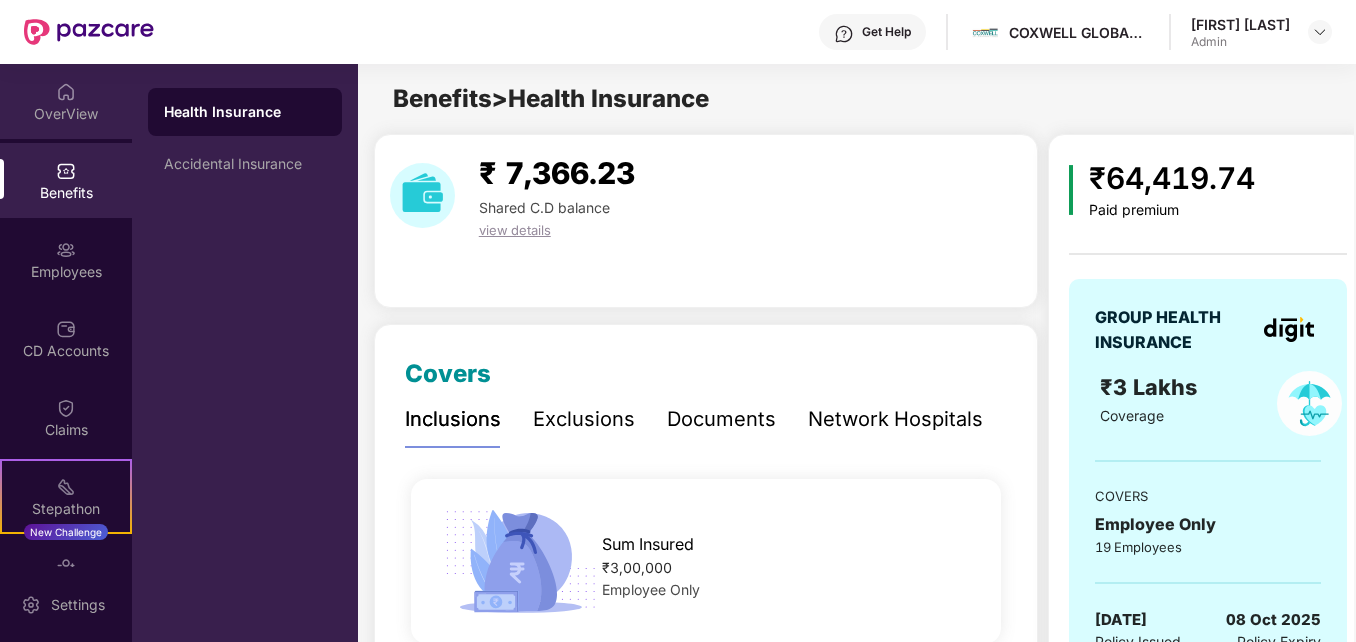 click on "OverView" at bounding box center (66, 101) 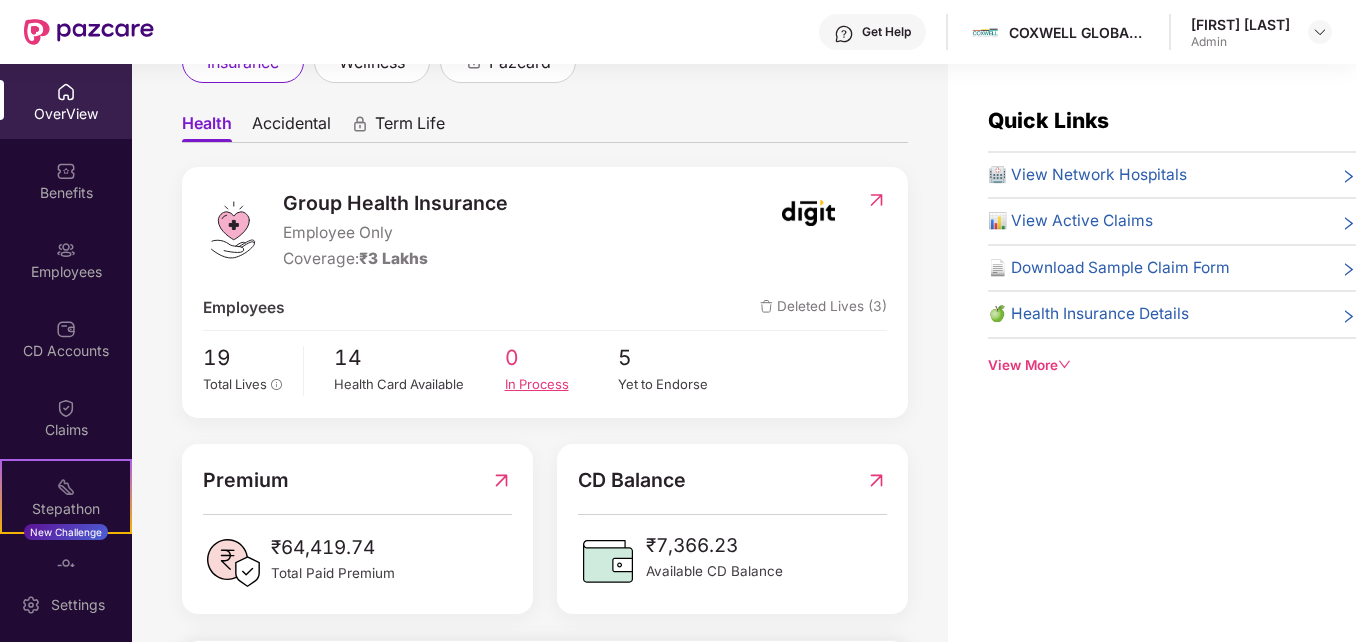 scroll, scrollTop: 128, scrollLeft: 0, axis: vertical 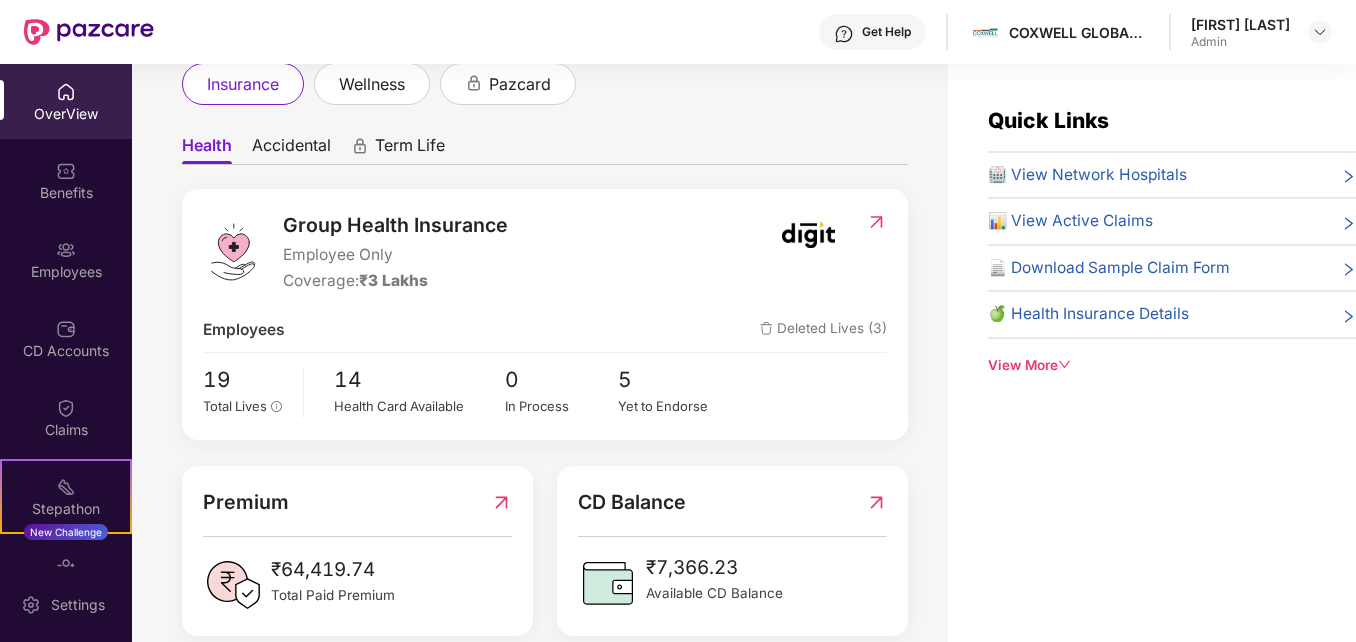 click 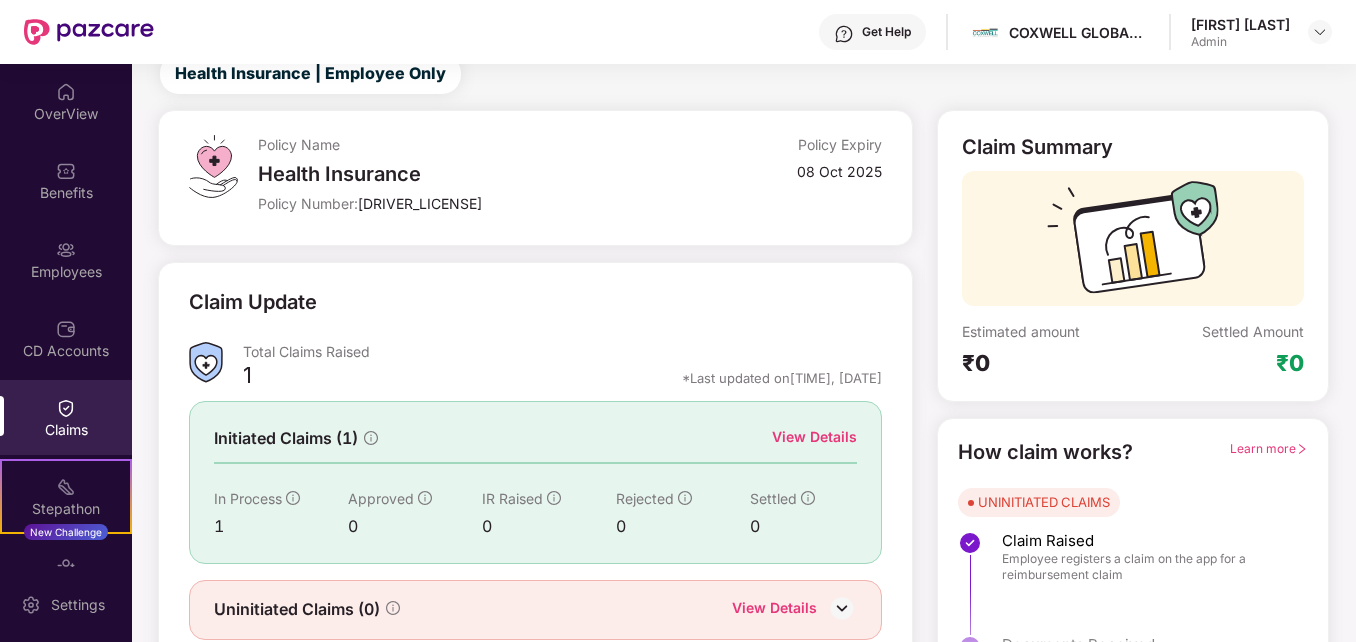 scroll, scrollTop: 141, scrollLeft: 0, axis: vertical 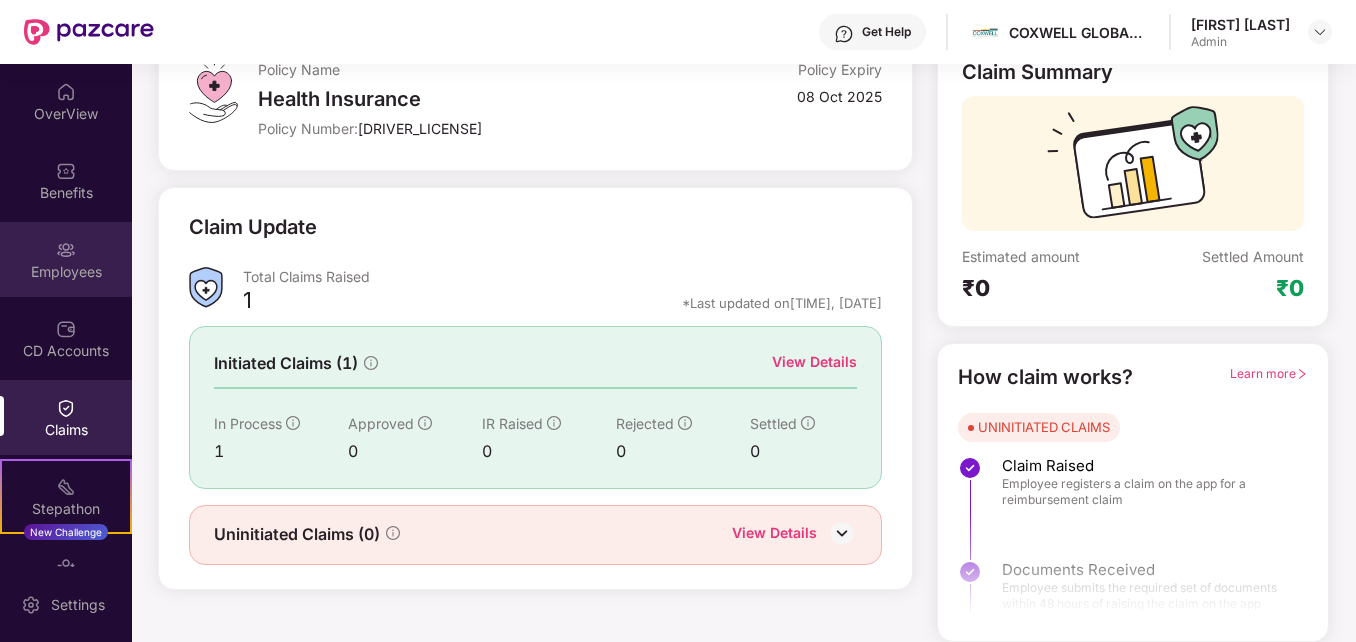 click on "Employees" at bounding box center [66, 259] 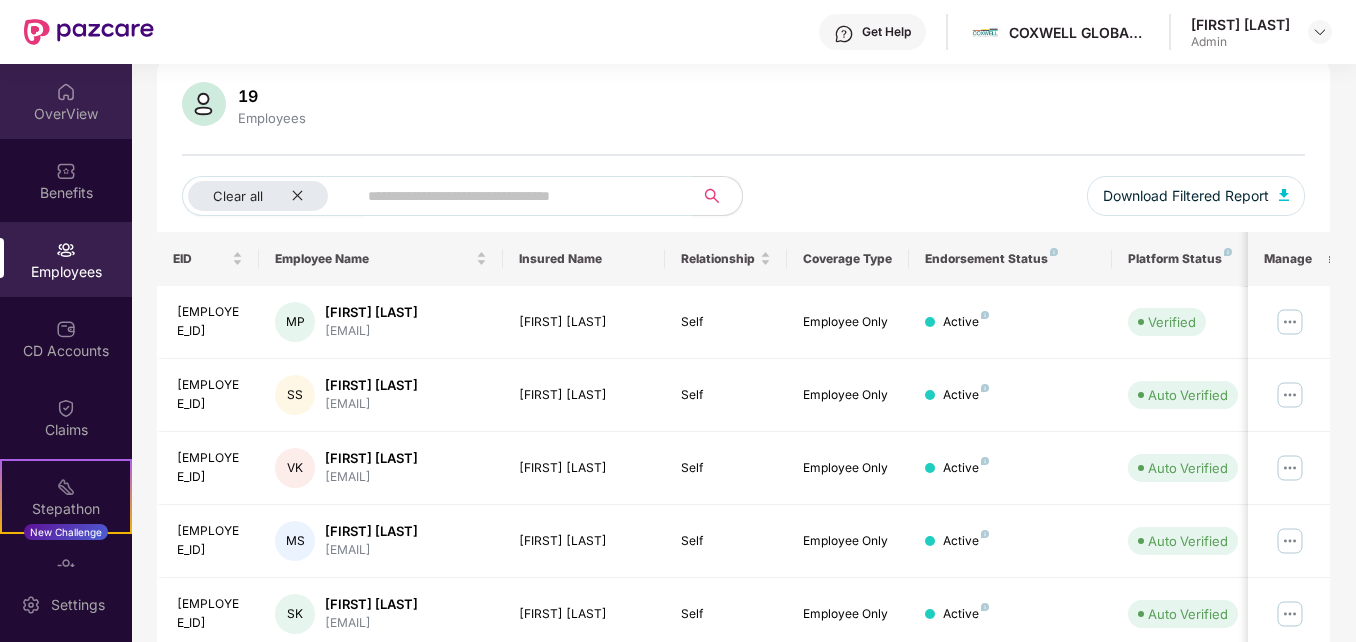 click on "OverView" at bounding box center [66, 101] 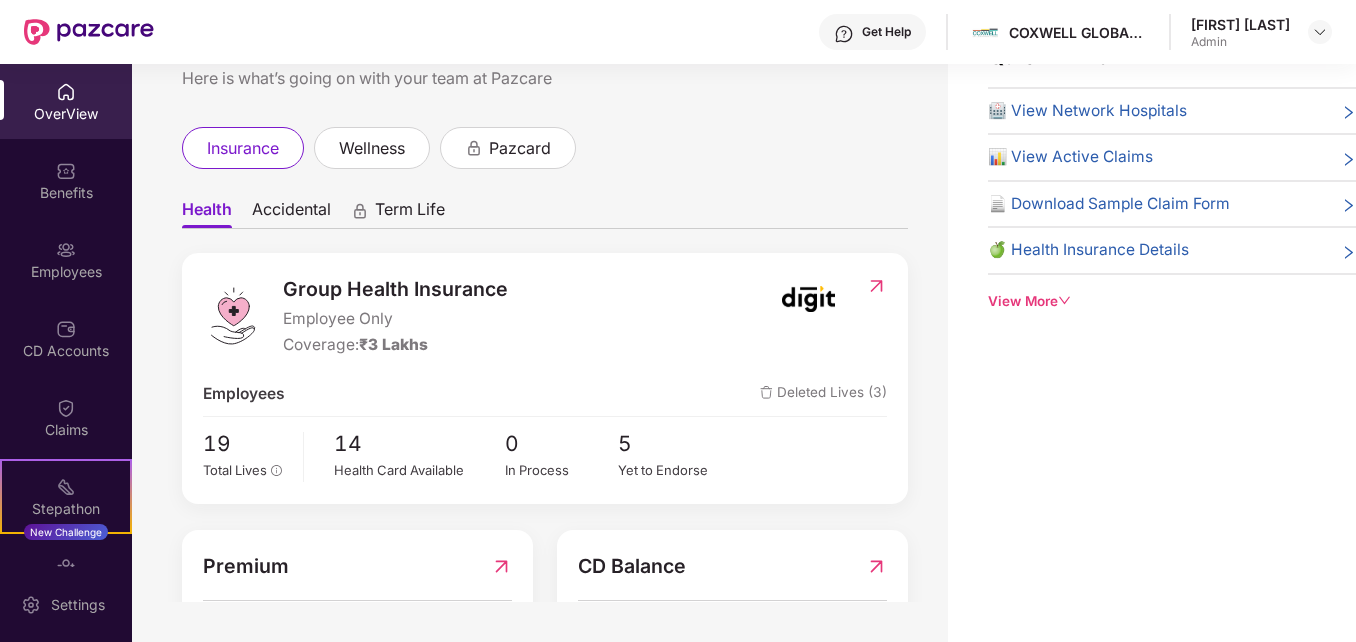 scroll, scrollTop: 0, scrollLeft: 0, axis: both 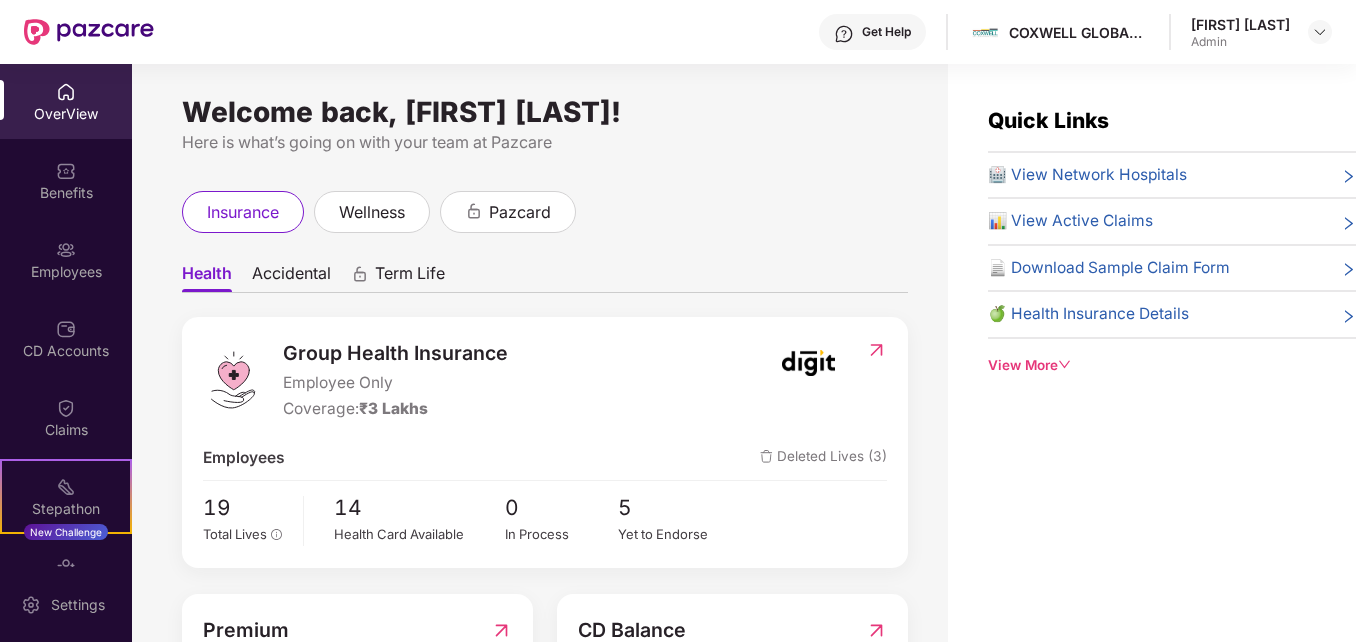 click on "🏥 View Network Hospitals" at bounding box center (1087, 175) 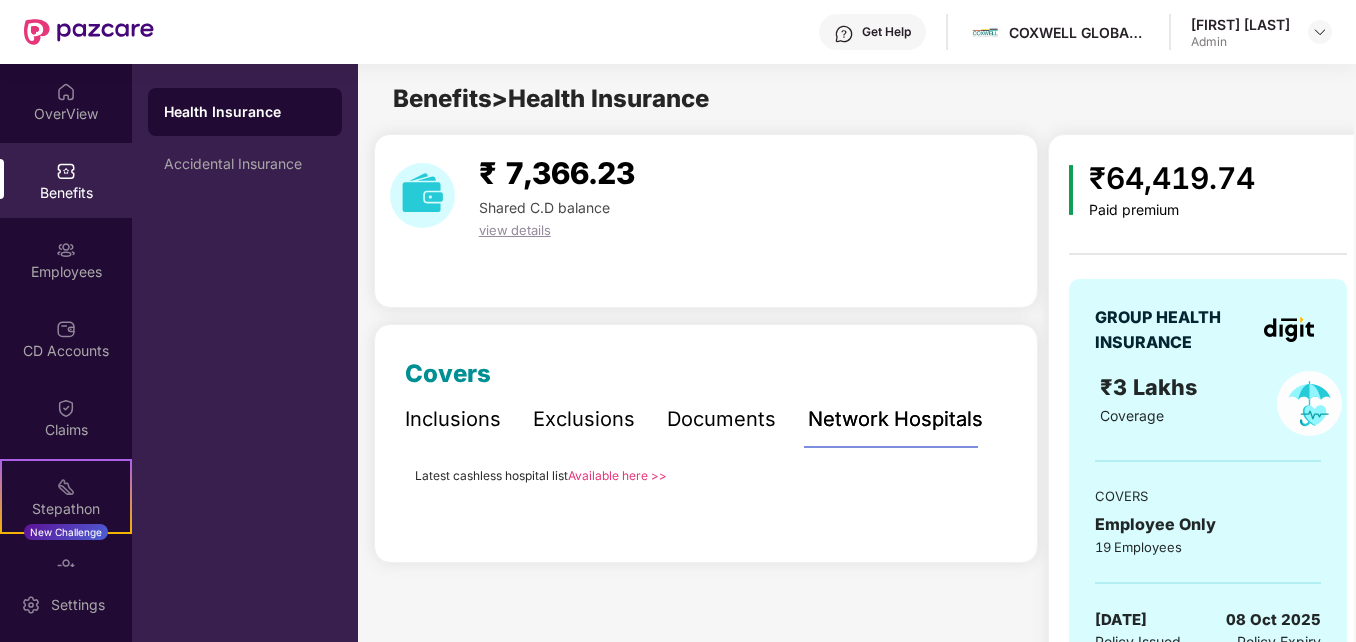 click on "₹ 7,366.23 Shared C.D balance view details Covers Inclusions Exclusions Documents Network Hospitals Latest cashless hospital list  Available here >>" at bounding box center (706, 477) 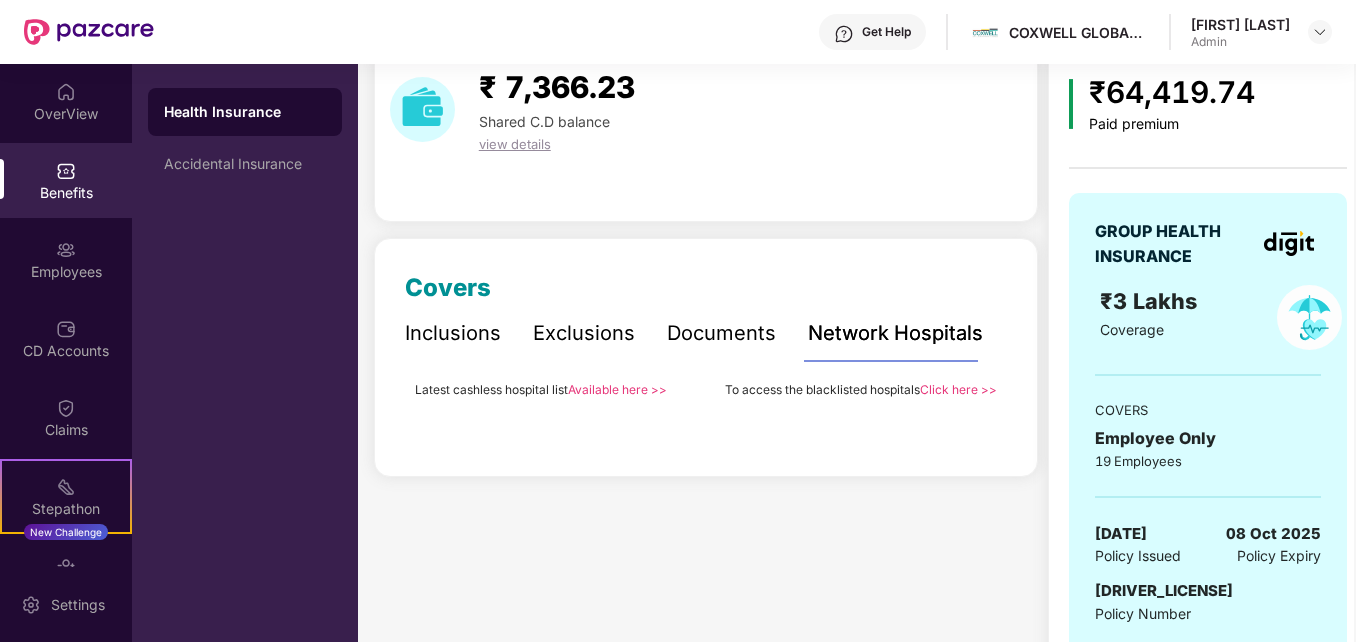 scroll, scrollTop: 0, scrollLeft: 0, axis: both 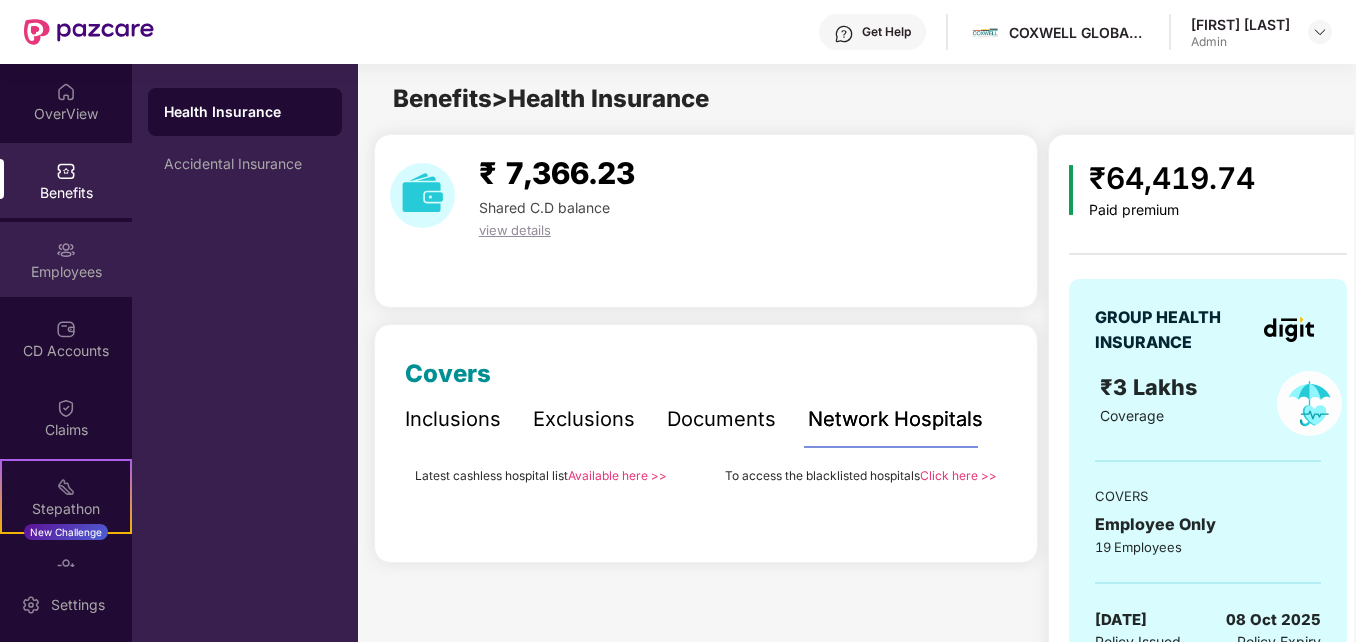 click on "Employees" at bounding box center [66, 272] 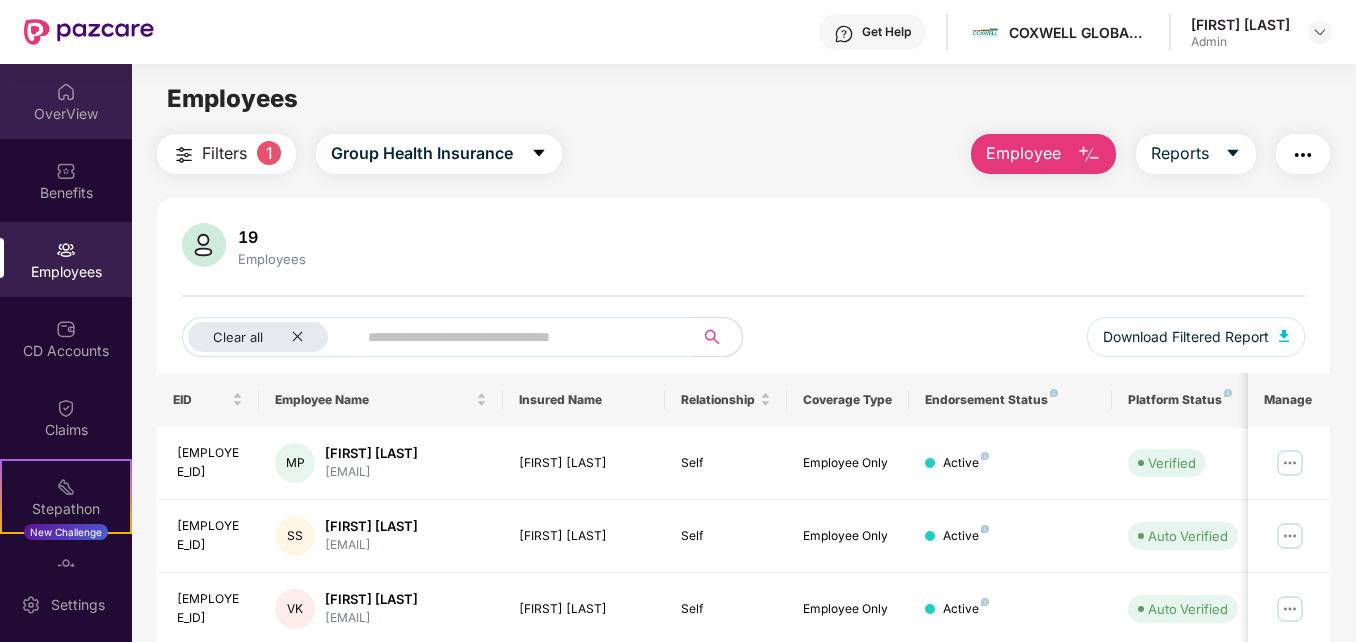 click on "OverView" at bounding box center (66, 101) 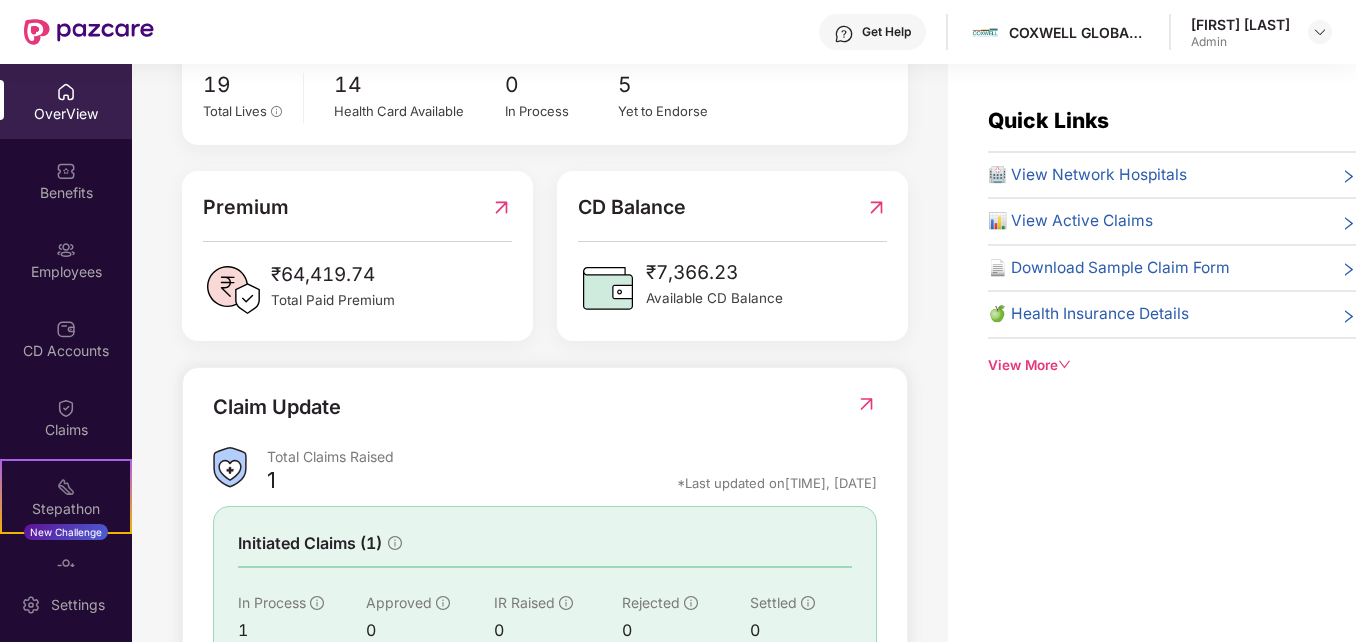 scroll, scrollTop: 586, scrollLeft: 0, axis: vertical 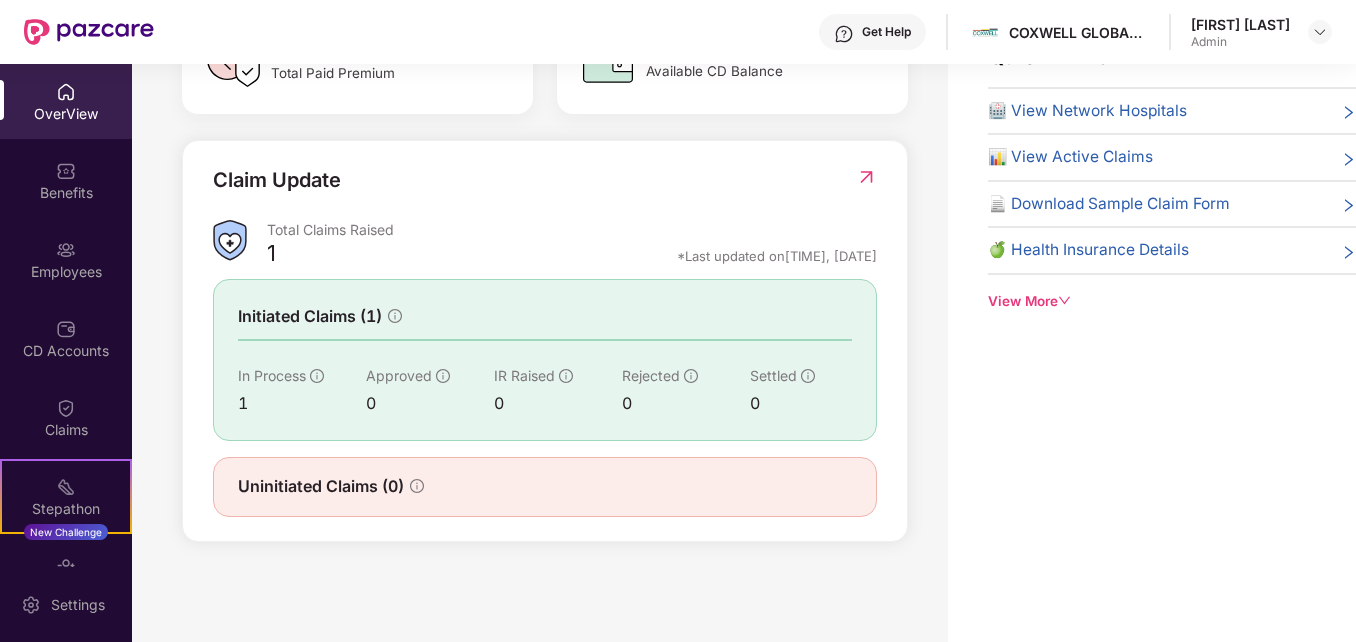 click on "Uninitiated Claims (0)" at bounding box center (321, 486) 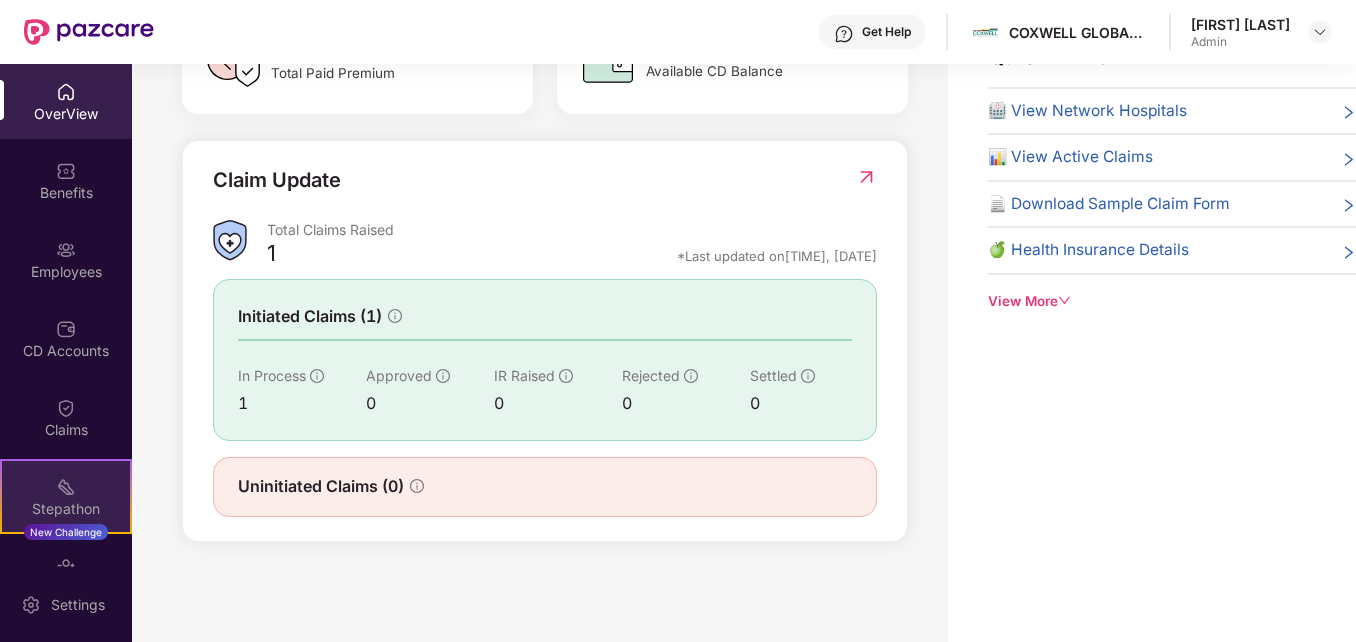 click on "Stepathon" at bounding box center [66, 509] 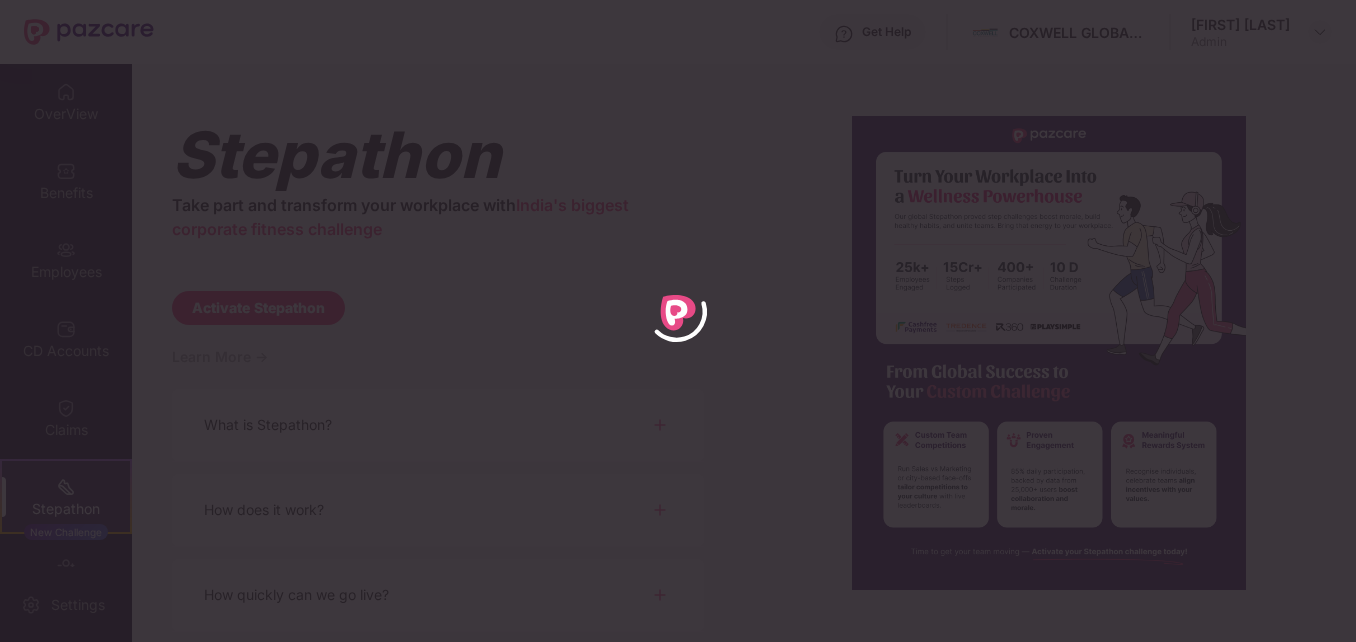 click at bounding box center [678, 321] 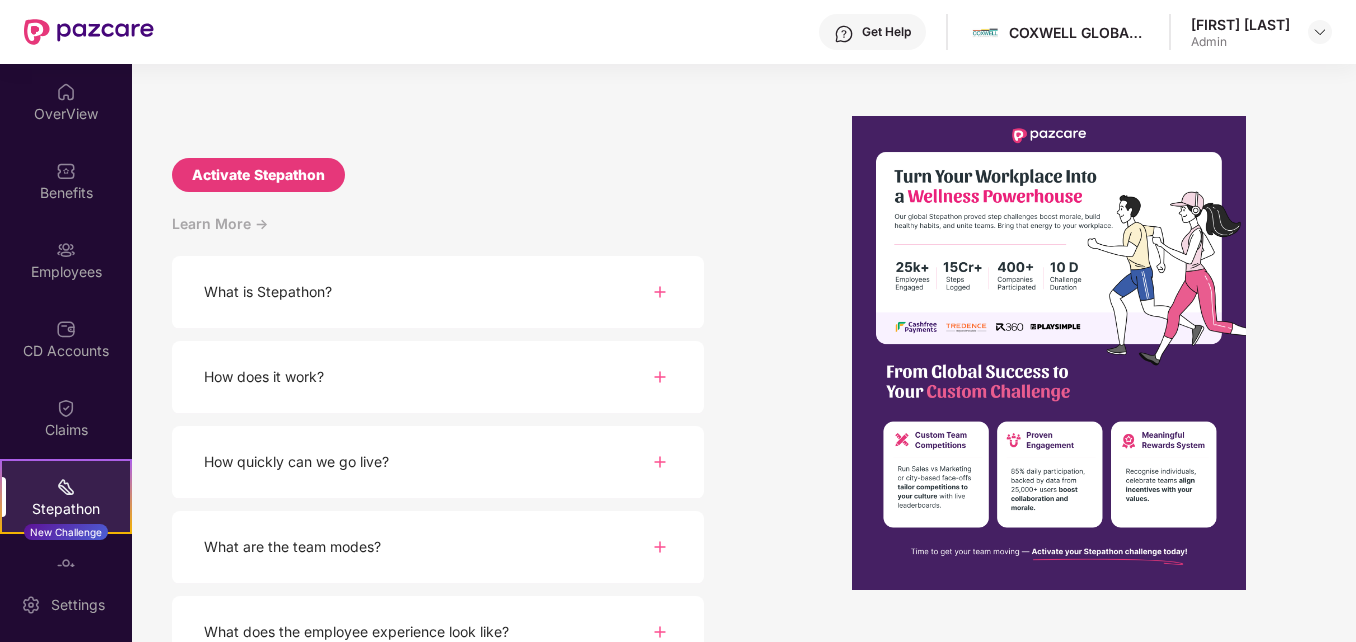 scroll, scrollTop: 257, scrollLeft: 0, axis: vertical 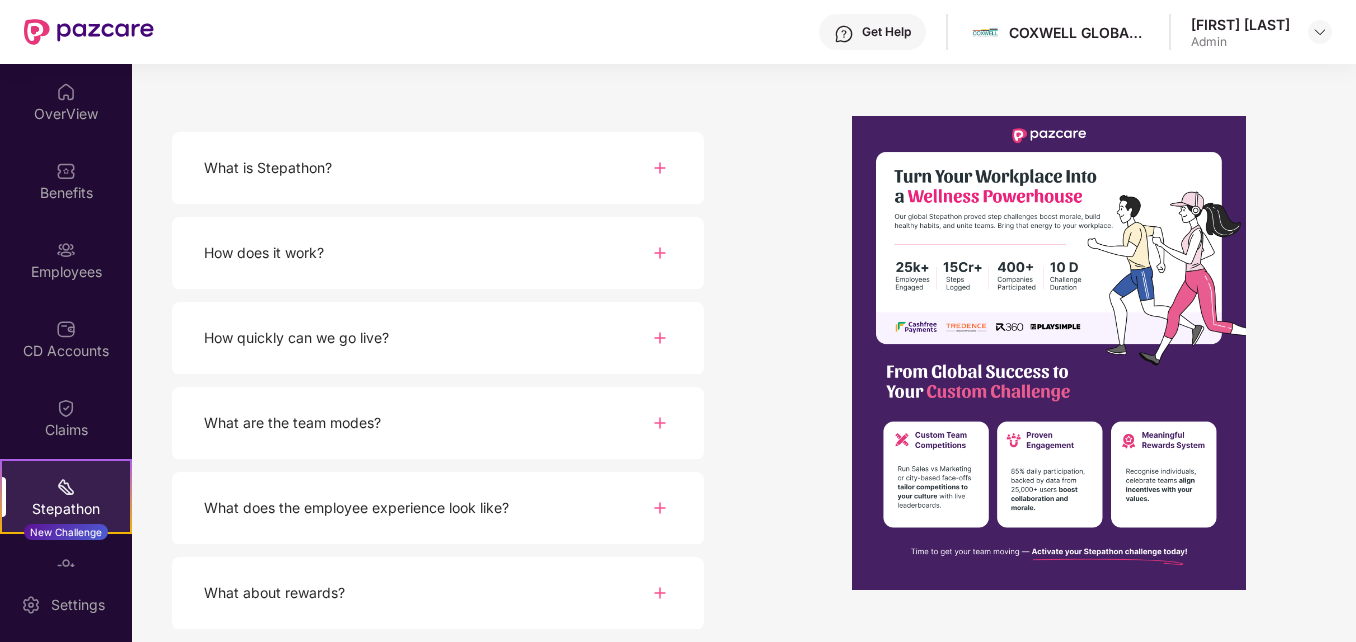 click at bounding box center [660, 593] 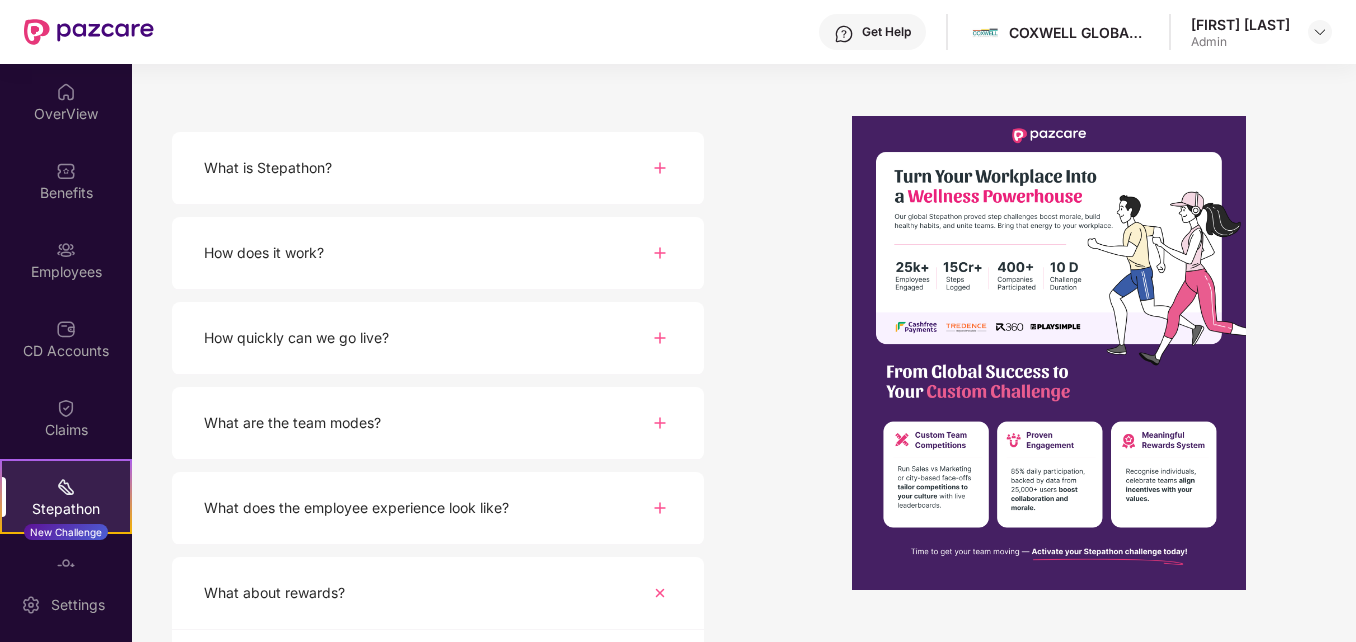 scroll, scrollTop: 445, scrollLeft: 0, axis: vertical 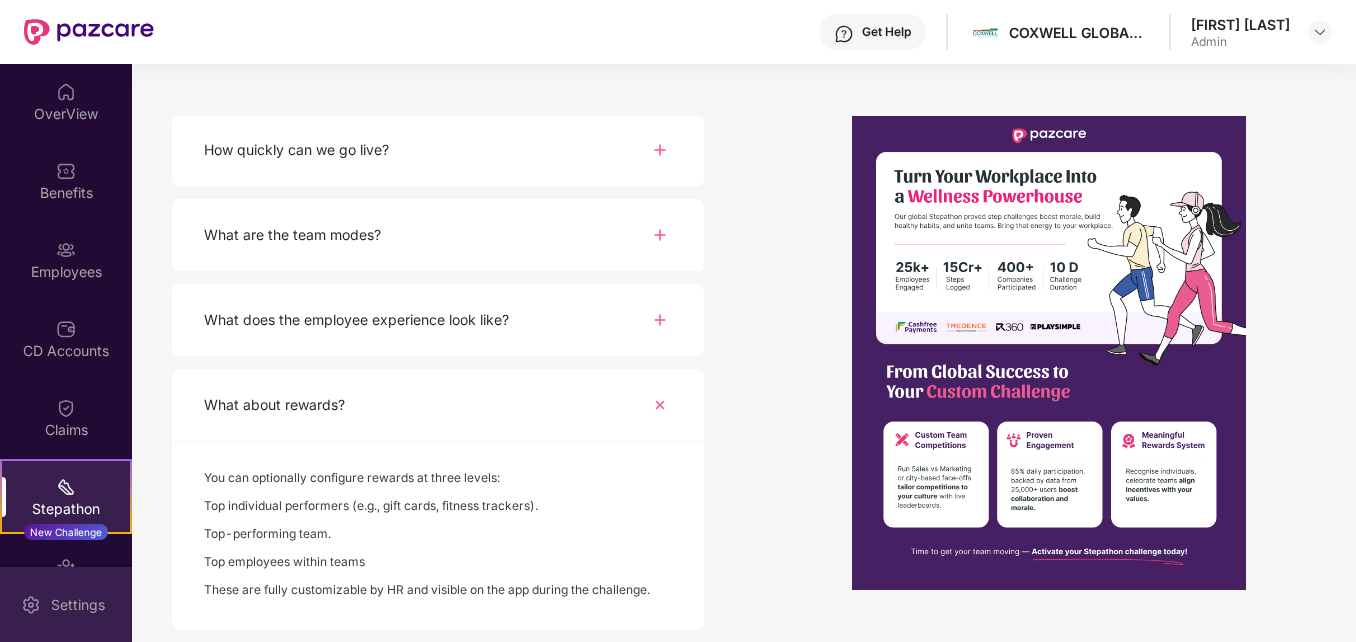 click on "Settings" at bounding box center (78, 605) 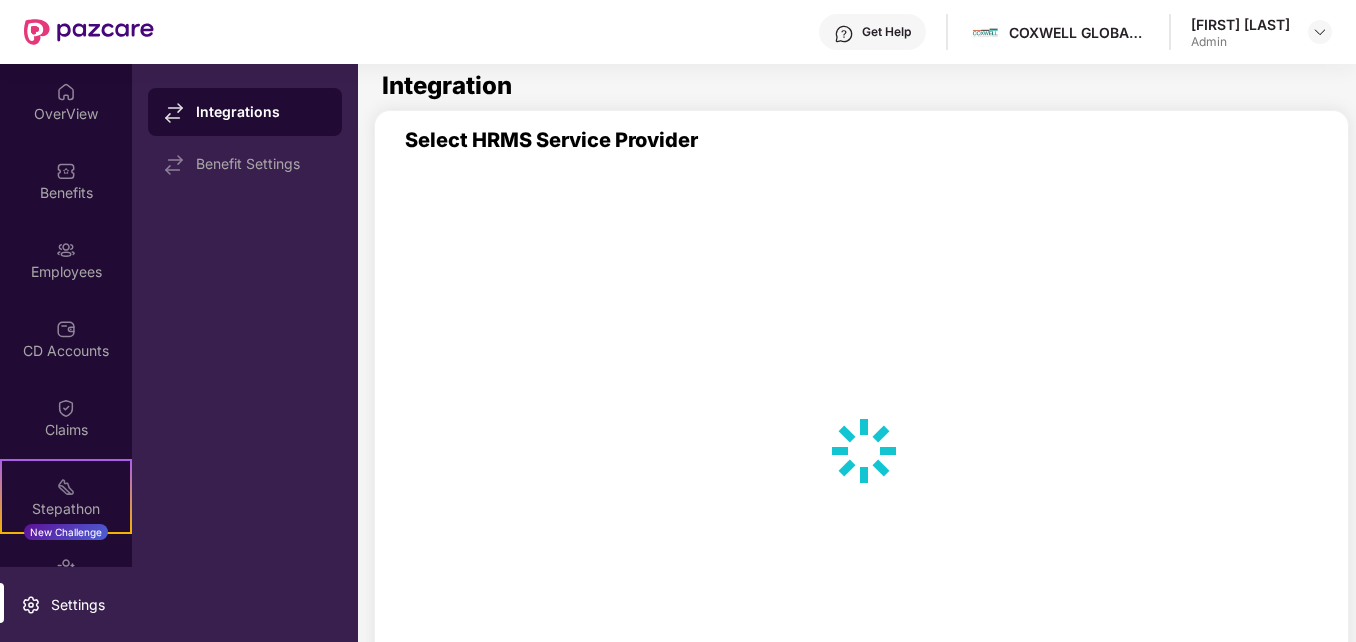 scroll, scrollTop: 0, scrollLeft: 0, axis: both 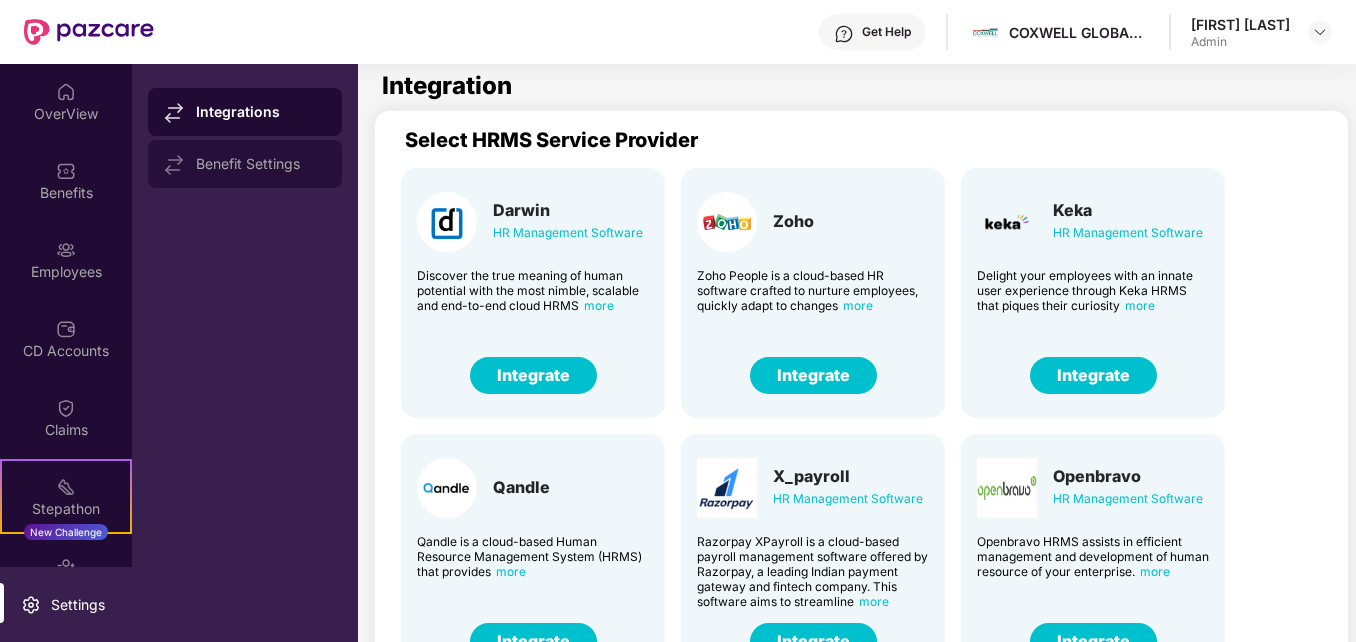 click on "Benefit Settings" at bounding box center [261, 164] 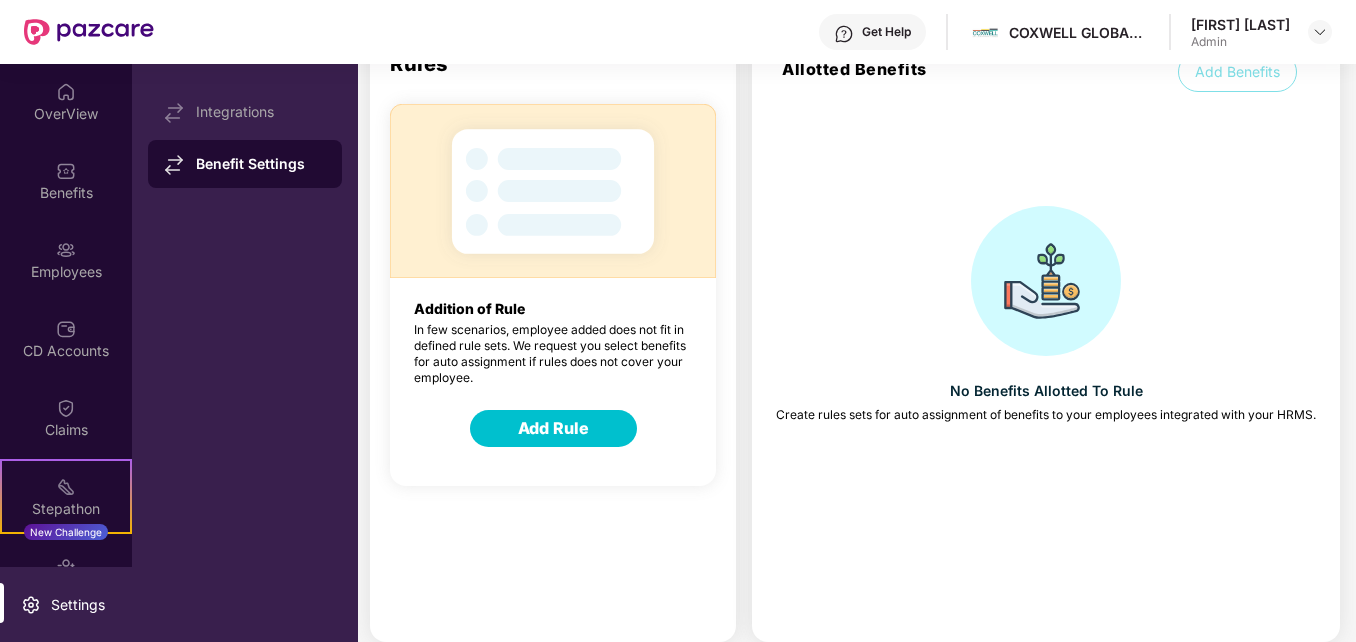 scroll, scrollTop: 0, scrollLeft: 0, axis: both 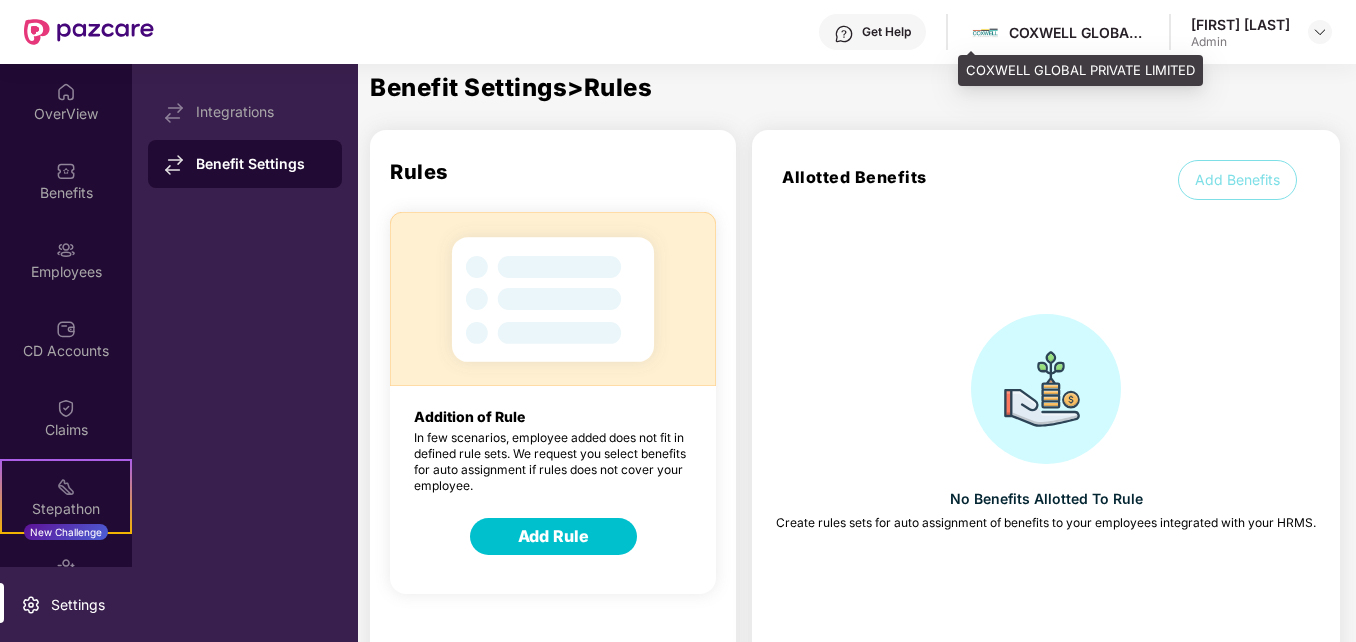 click on "COXWELL GLOBAL PRIVATE LIMITED" at bounding box center [1079, 32] 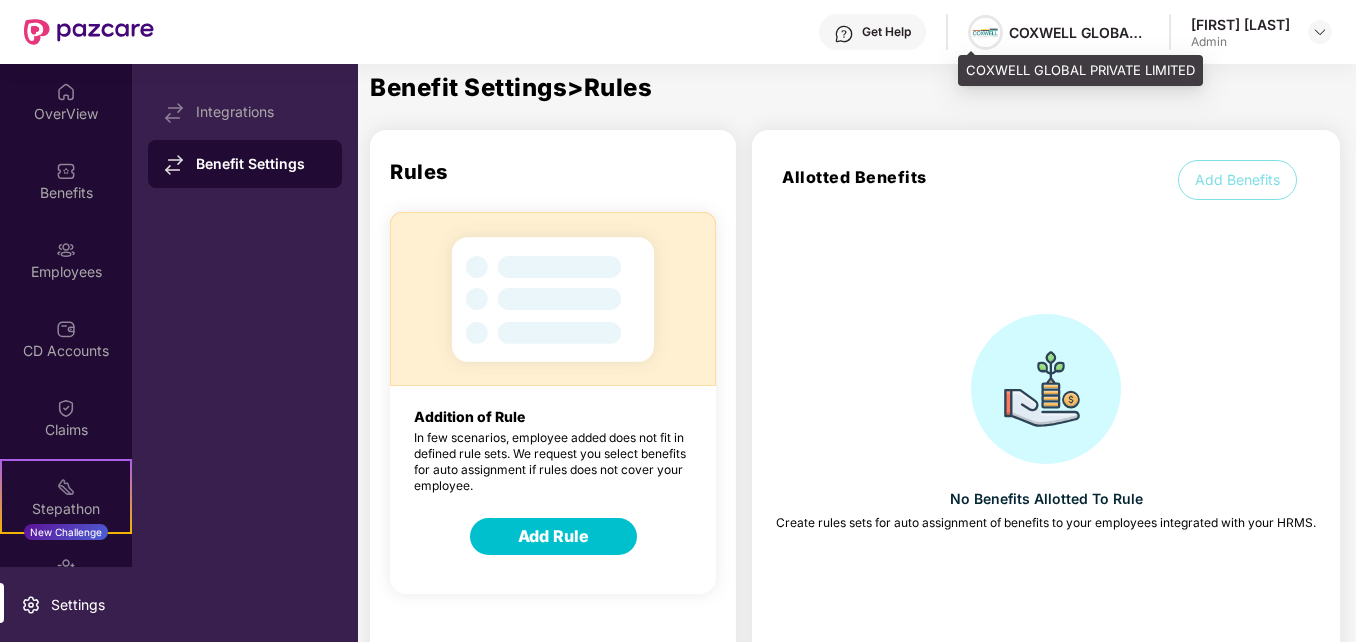 click at bounding box center (985, 32) 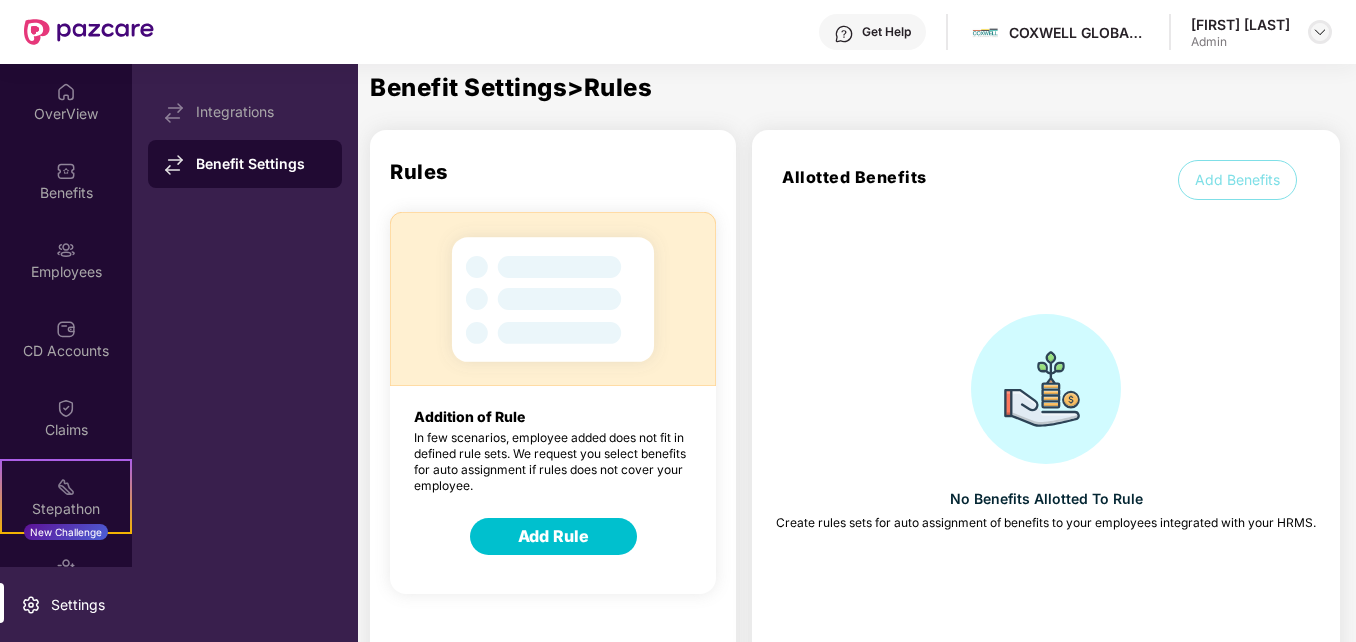 click at bounding box center [1320, 32] 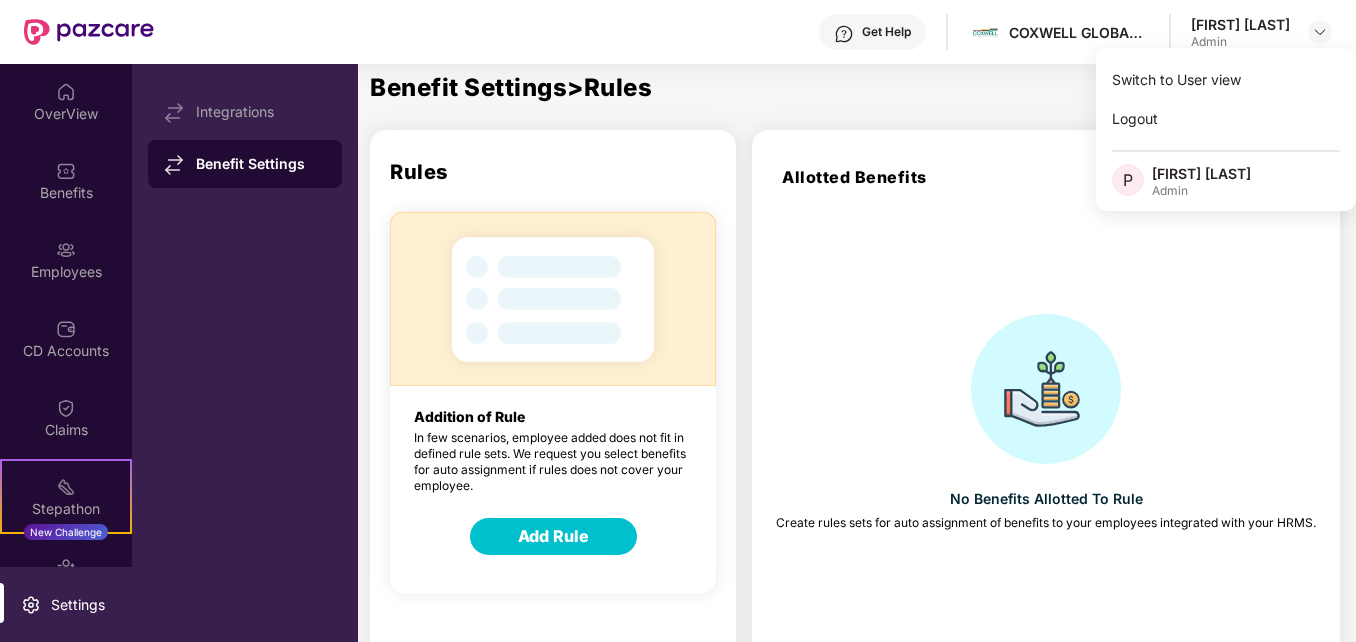 click on "Benefit Settings  >  Rules Rules Addition of Rule In few scenarios, employee added does not fit in defined rule sets. We request you select benefits for auto assignment if rules does not cover your employee. Add Rule   Allotted Benefits Add Benefits   No Benefits Allotted To Rule Create rules sets for auto assignment of benefits to your employees integrated with your HRMS." at bounding box center [863, 397] 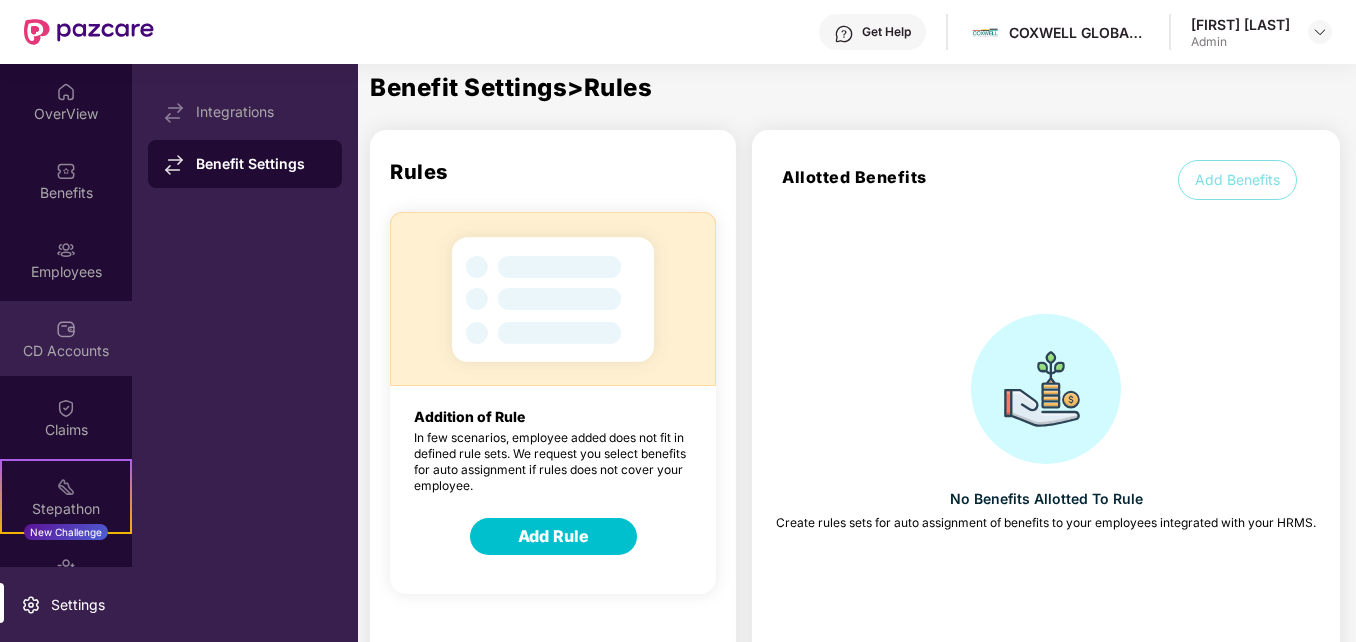 click at bounding box center (66, 329) 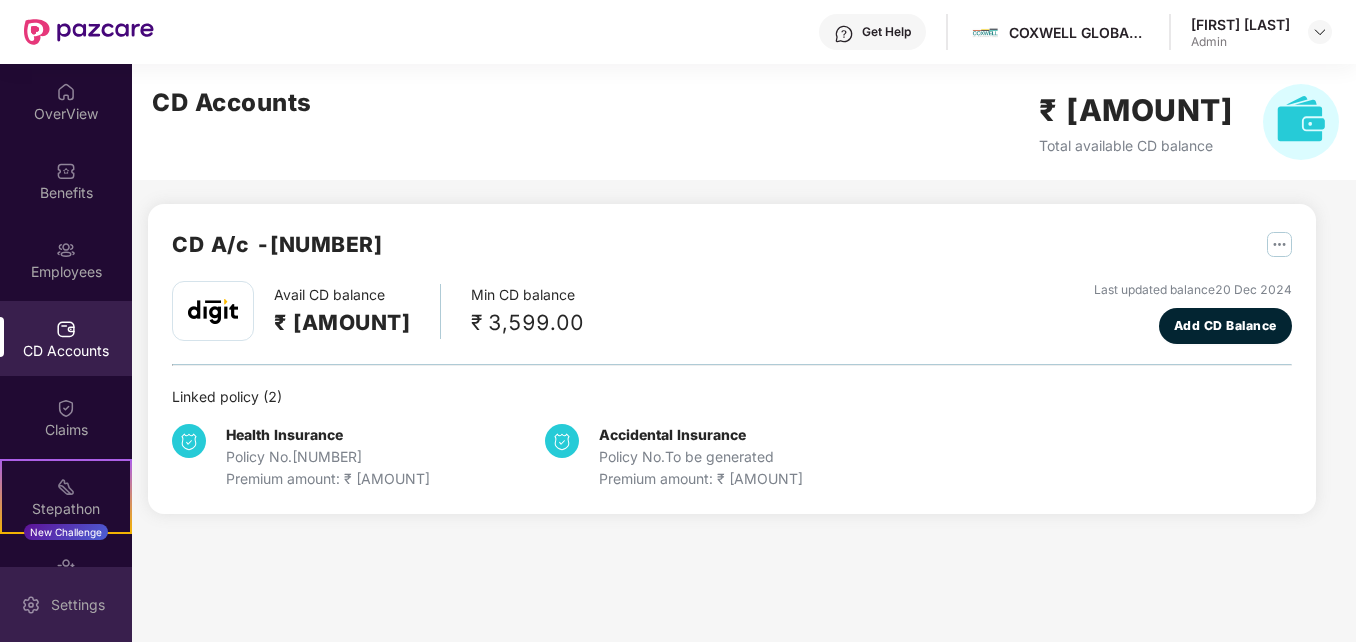click on "Settings" at bounding box center [66, 604] 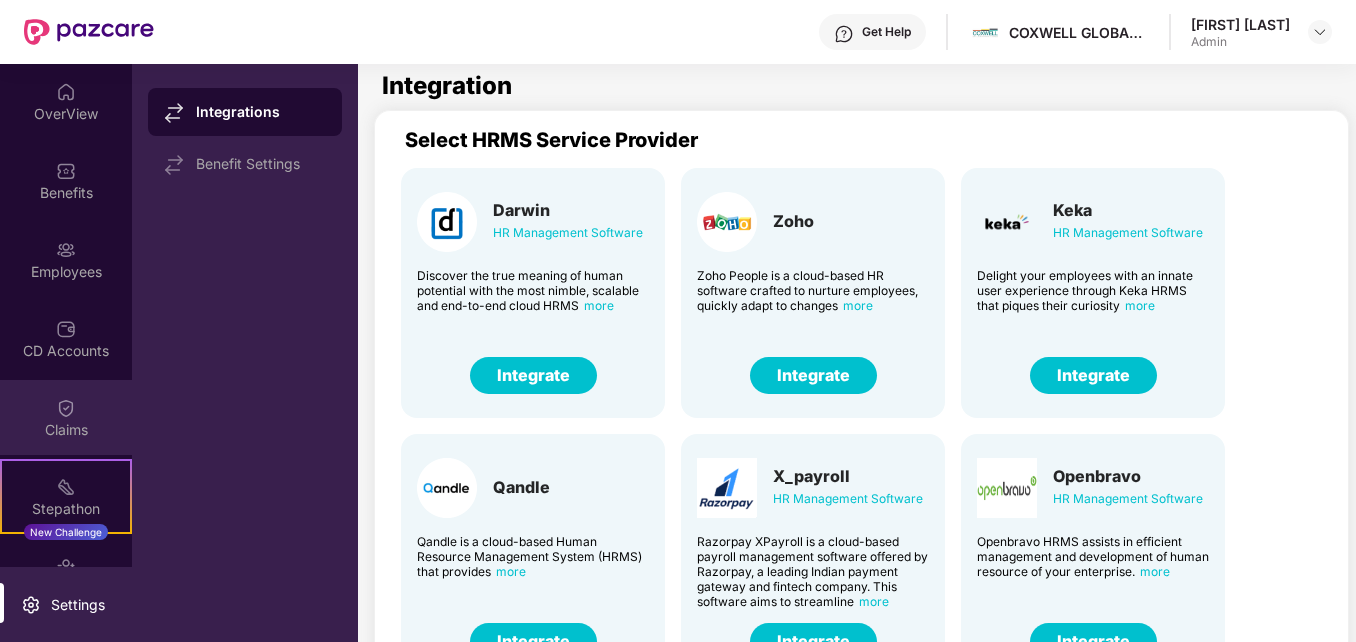 scroll, scrollTop: 0, scrollLeft: 0, axis: both 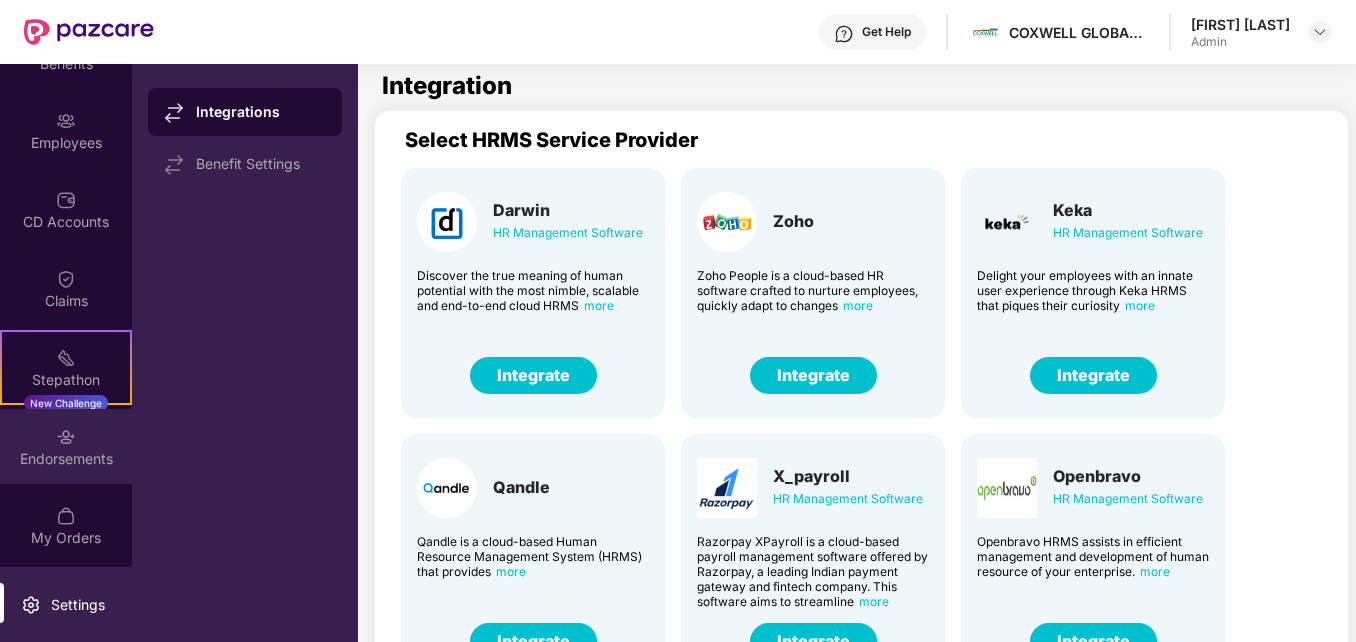 click on "Endorsements" at bounding box center (66, 459) 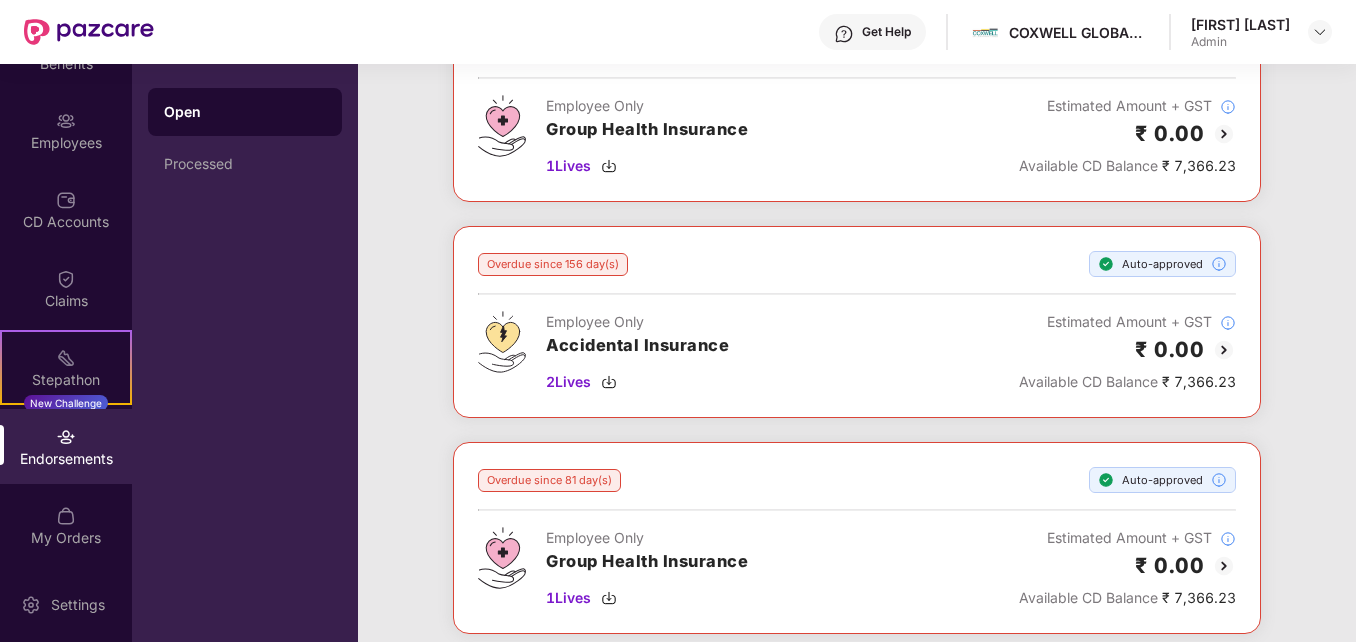 scroll, scrollTop: 0, scrollLeft: 0, axis: both 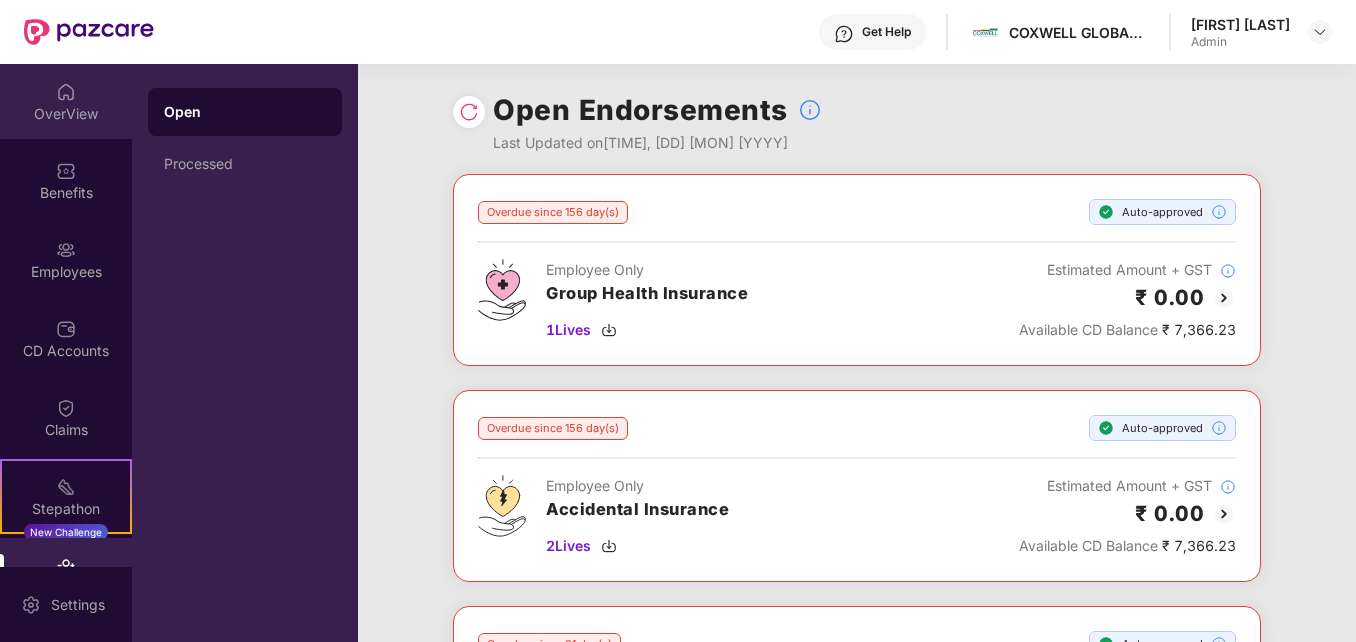 click on "OverView" at bounding box center (66, 114) 